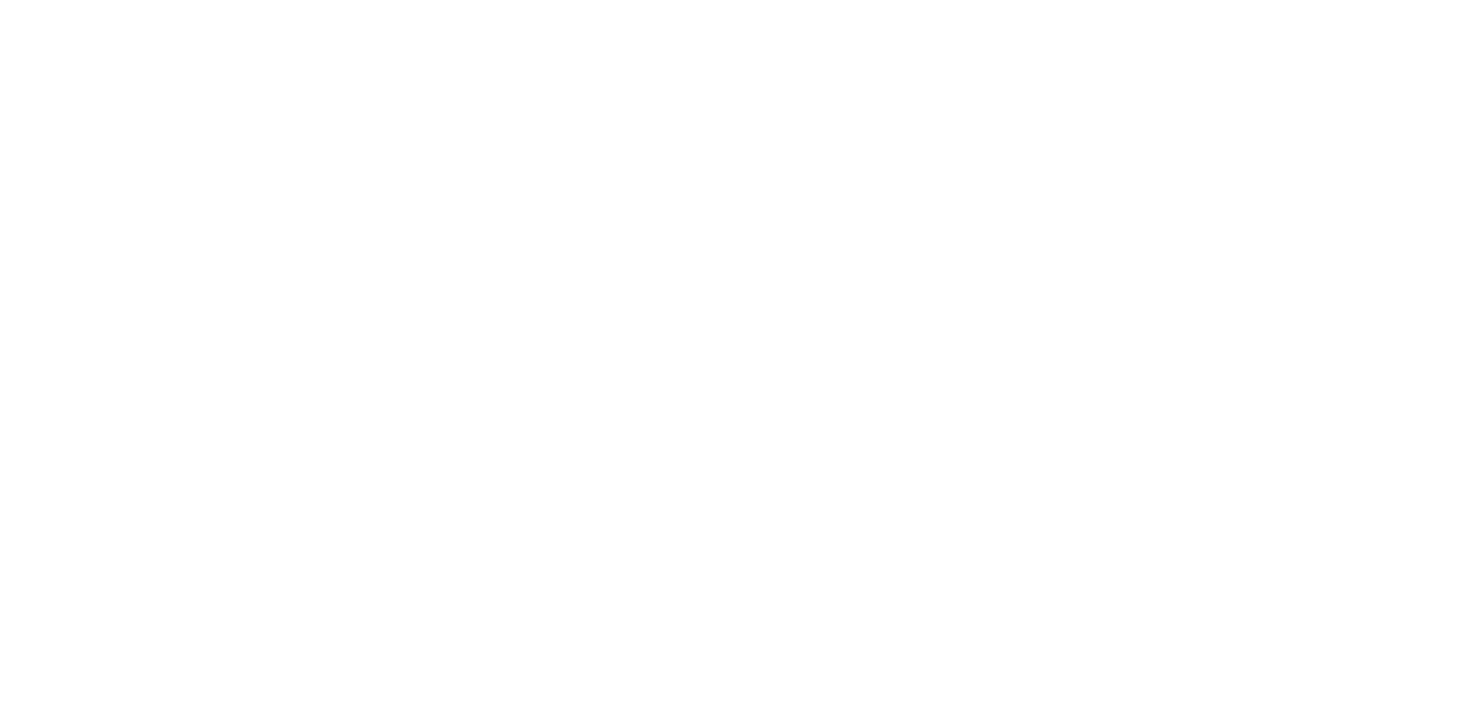 scroll, scrollTop: 0, scrollLeft: 0, axis: both 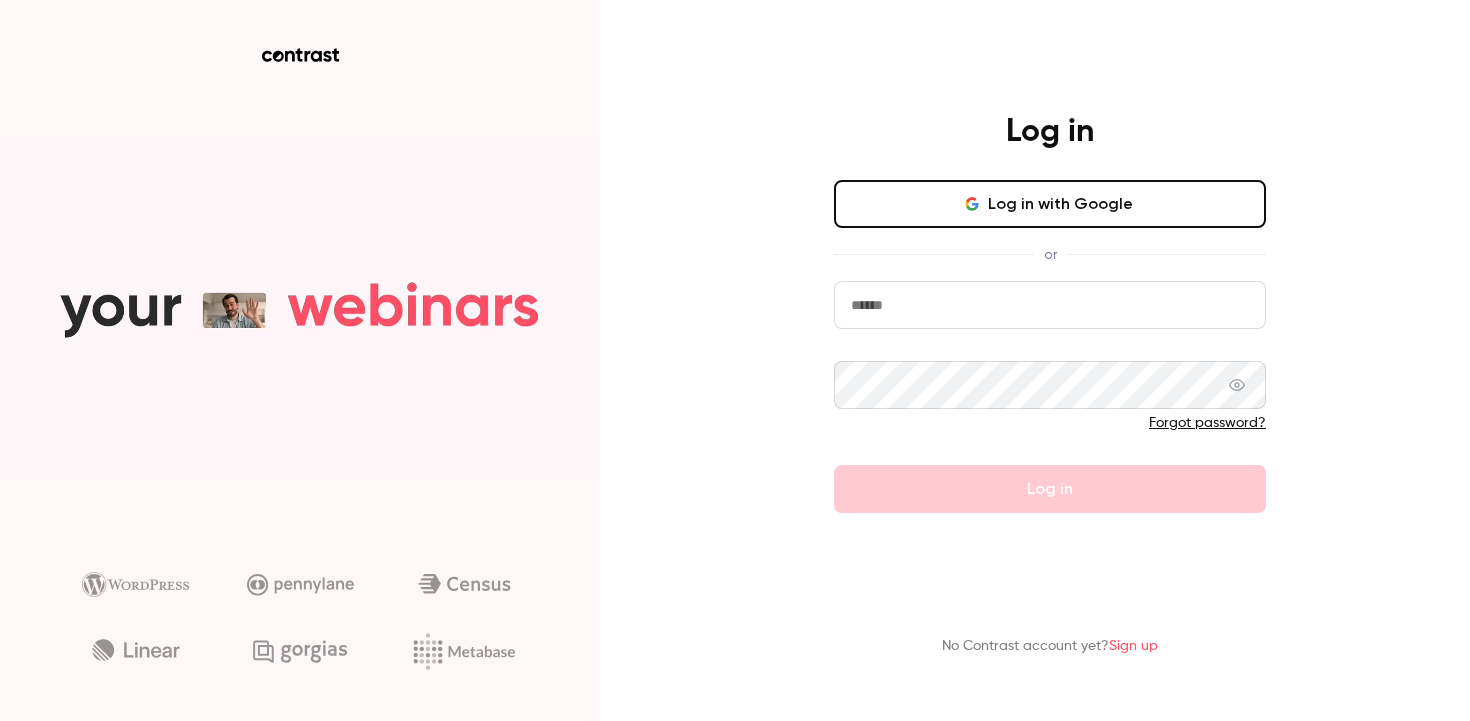 click at bounding box center [1050, 305] 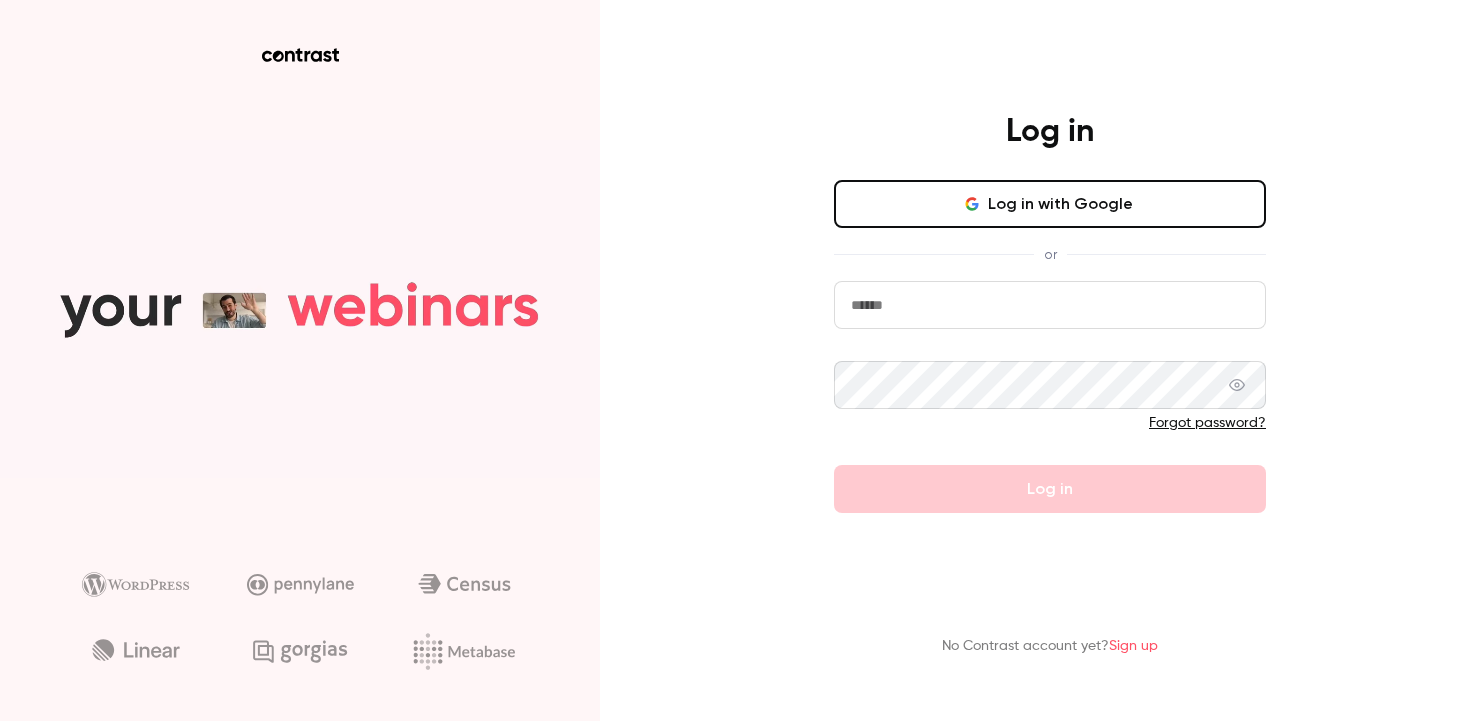 type on "**********" 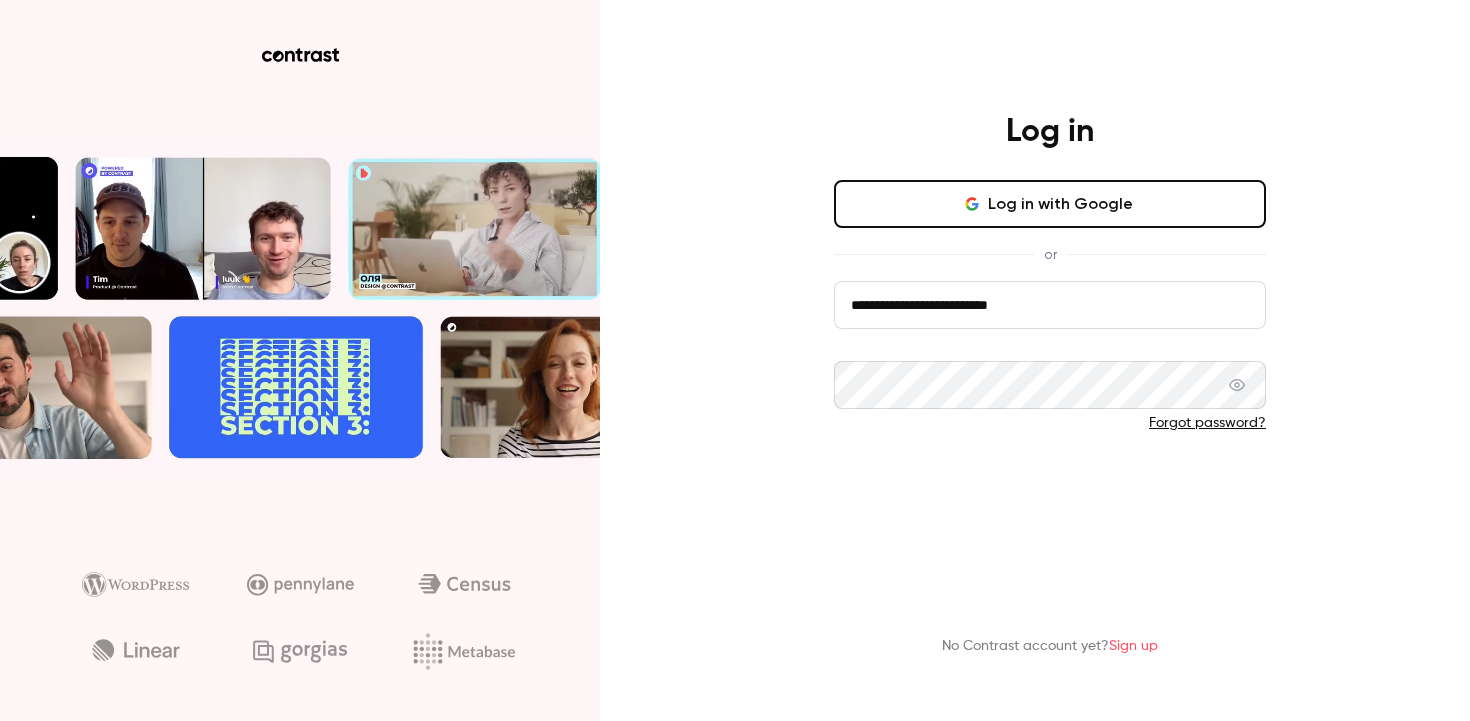 click on "Log in" at bounding box center (1050, 489) 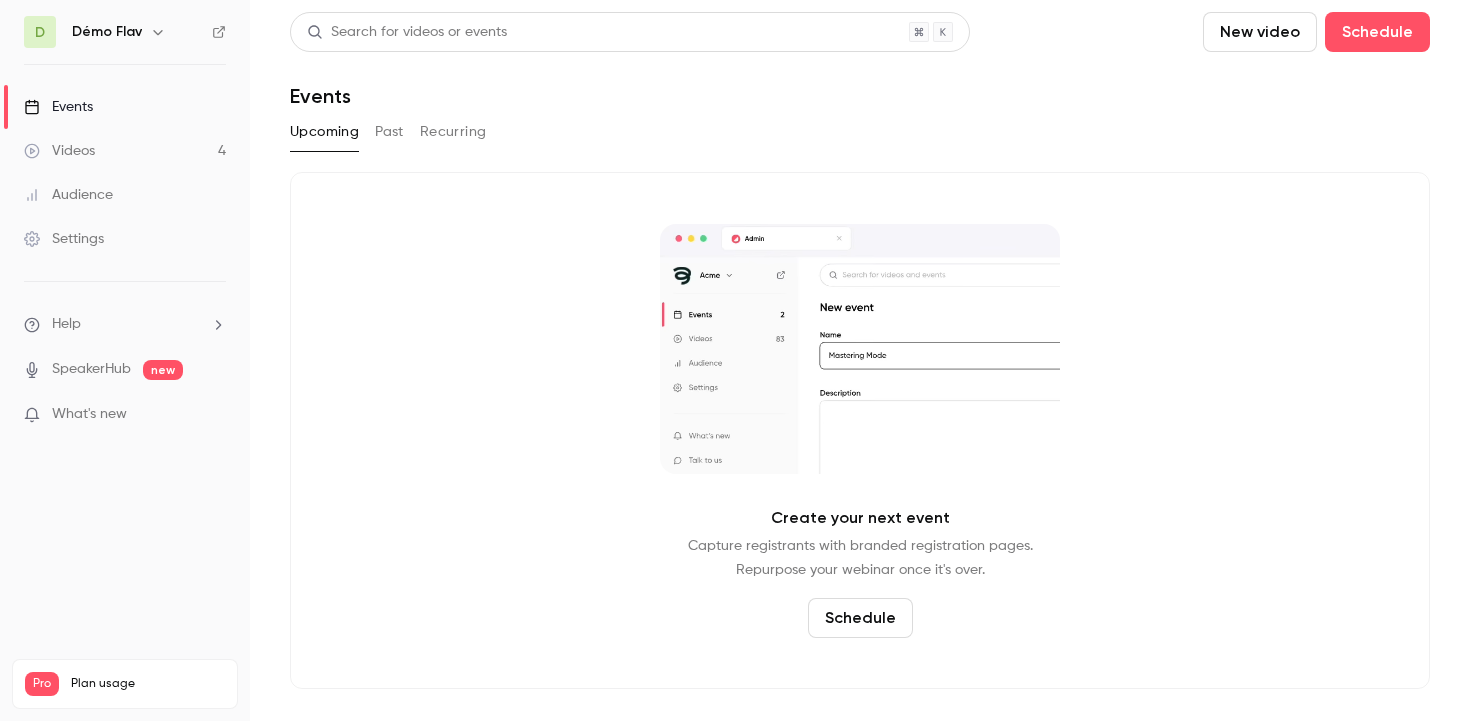 click at bounding box center [158, 32] 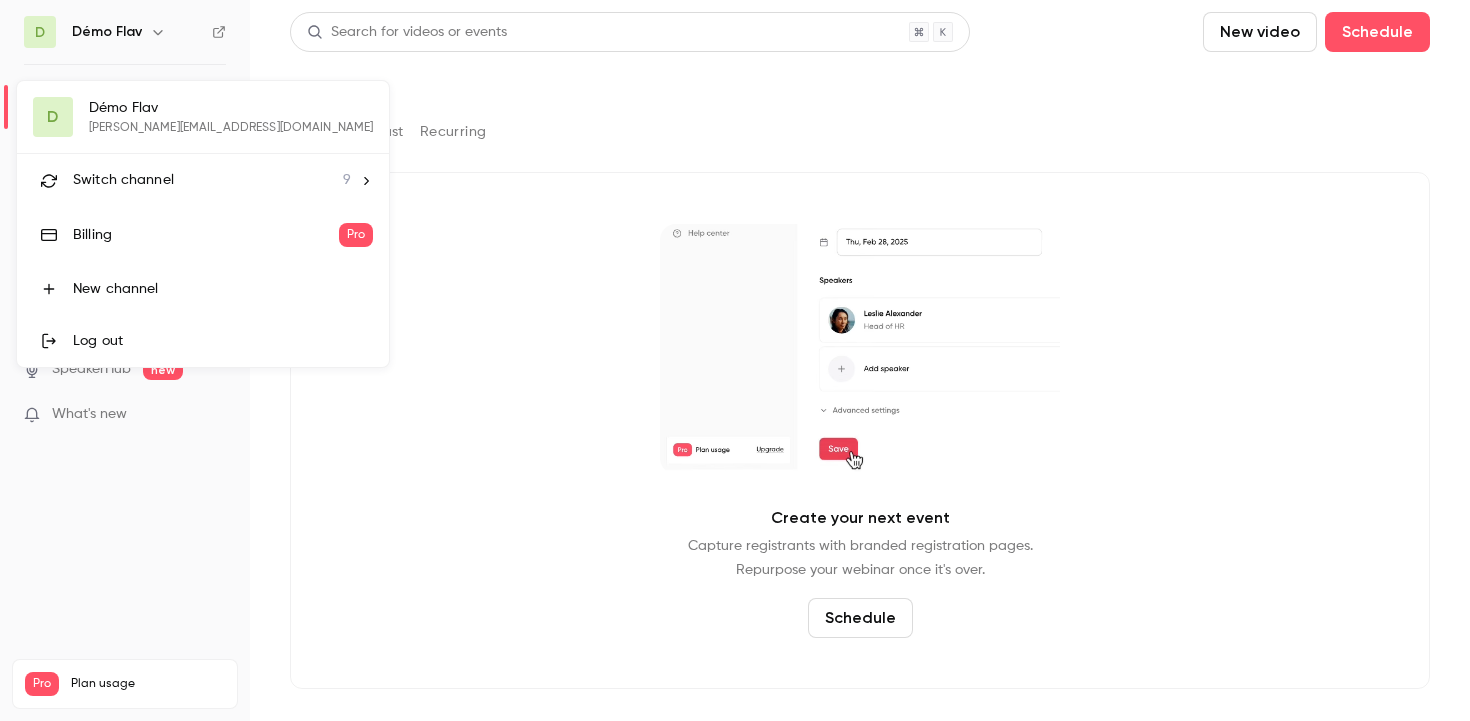 click on "Switch channel 9" at bounding box center [212, 180] 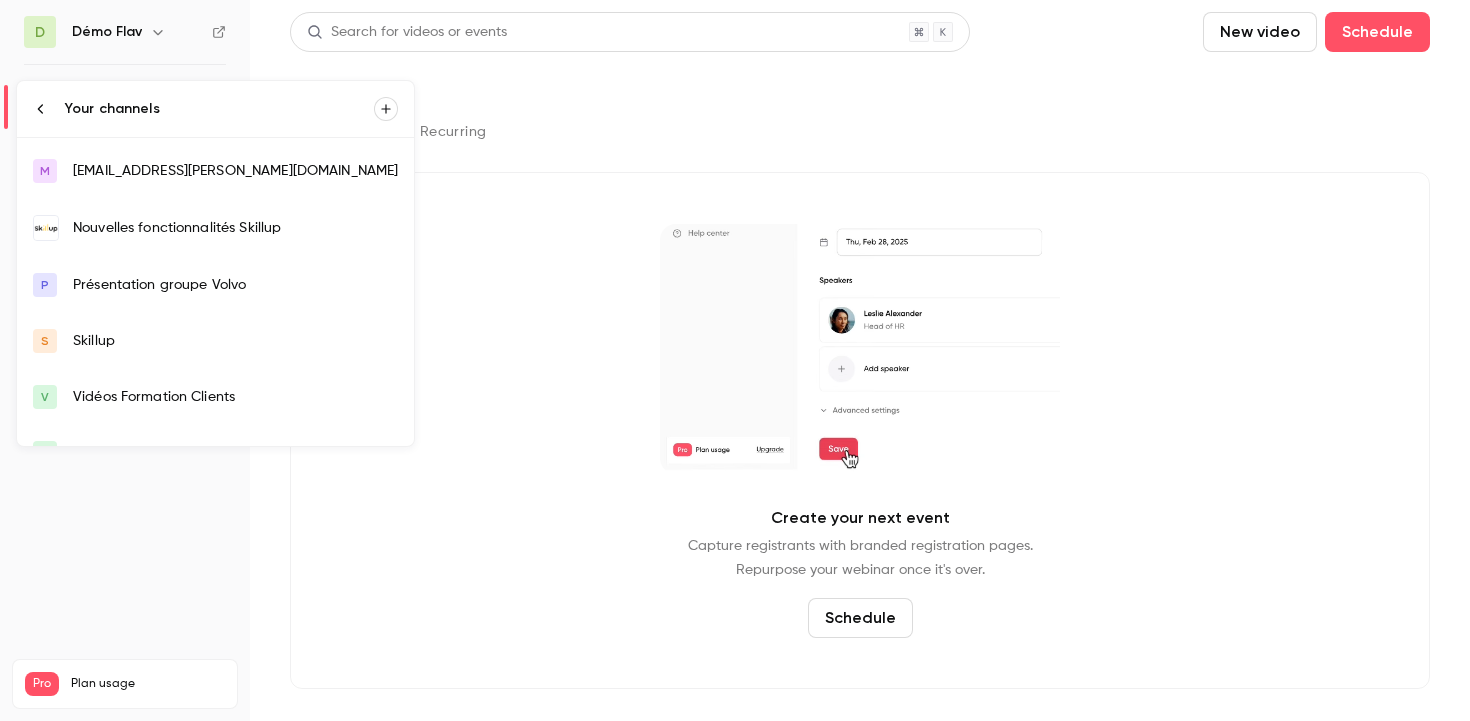 scroll, scrollTop: 116, scrollLeft: 0, axis: vertical 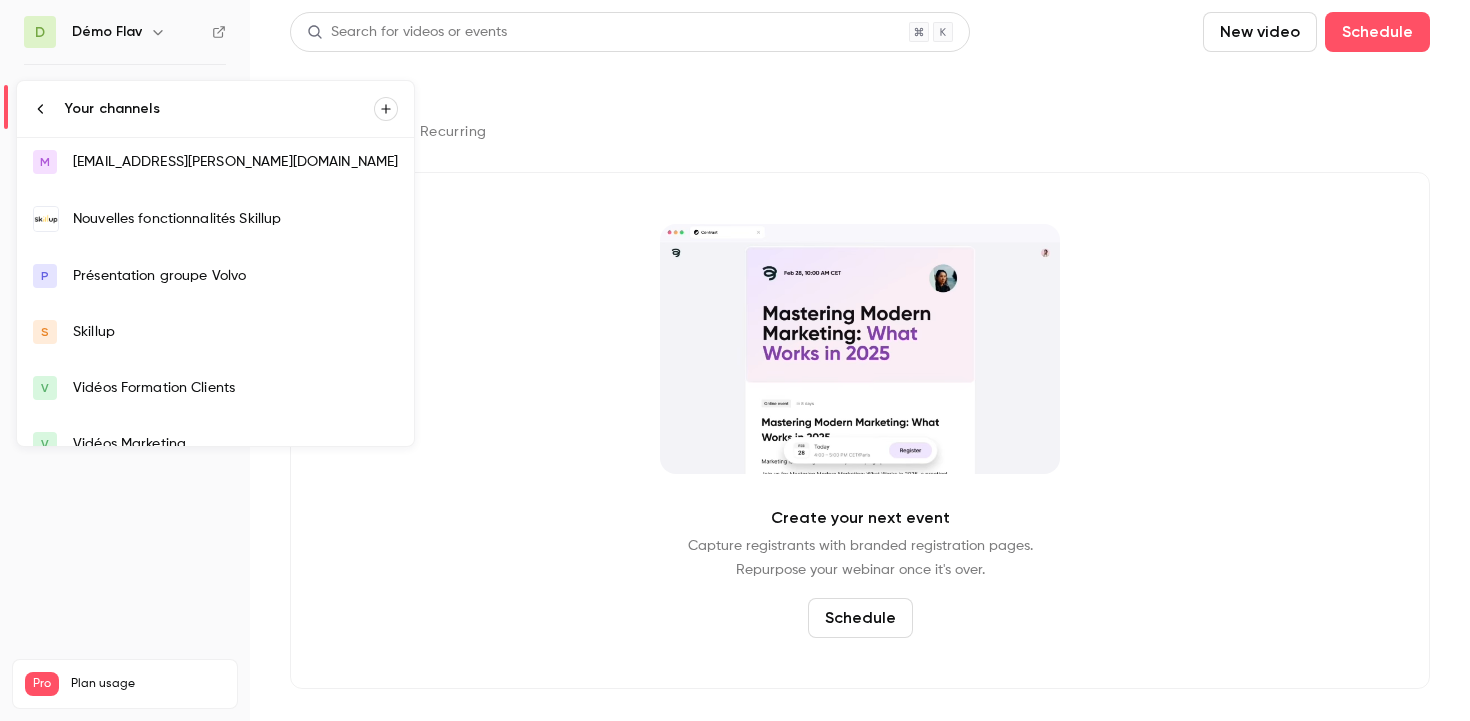 click on "Skillup" at bounding box center [235, 332] 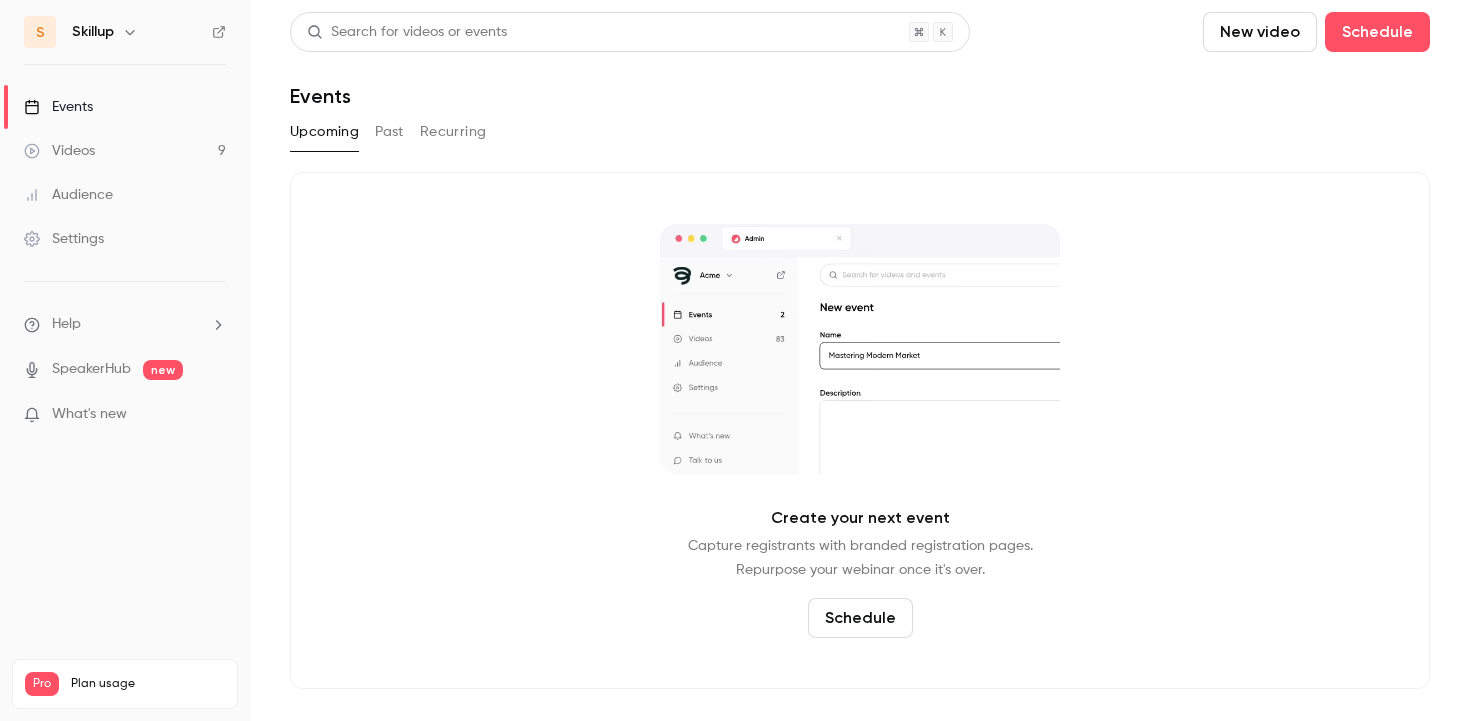 click on "Past" at bounding box center (389, 132) 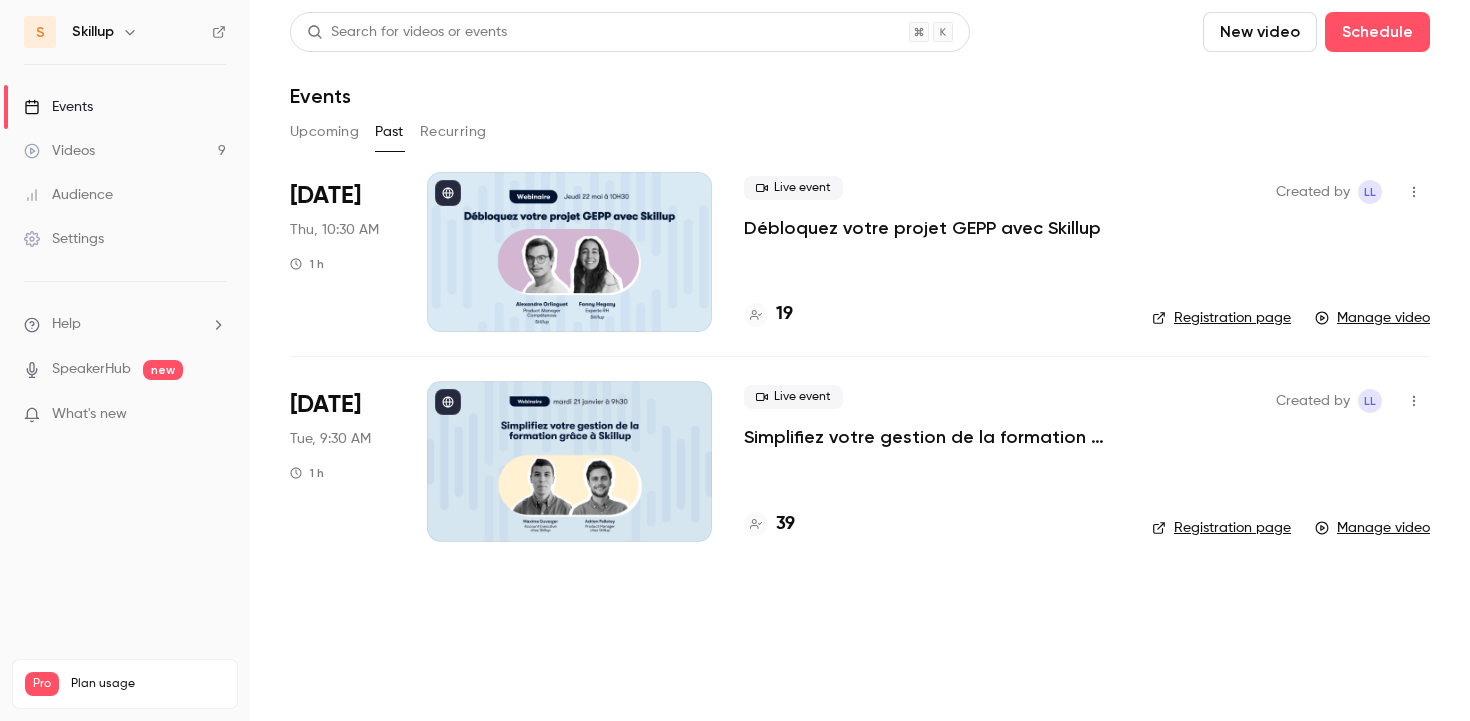 click on "Upcoming" at bounding box center (324, 132) 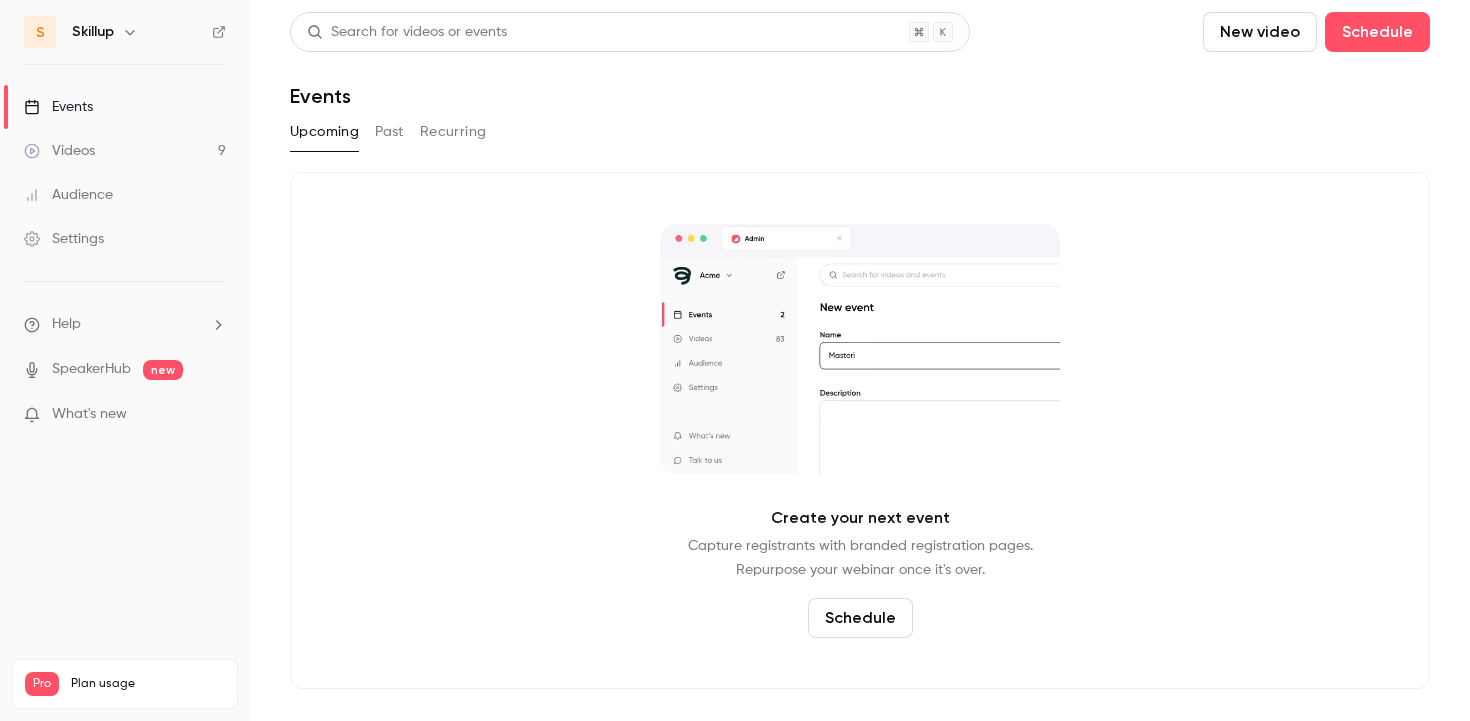 click 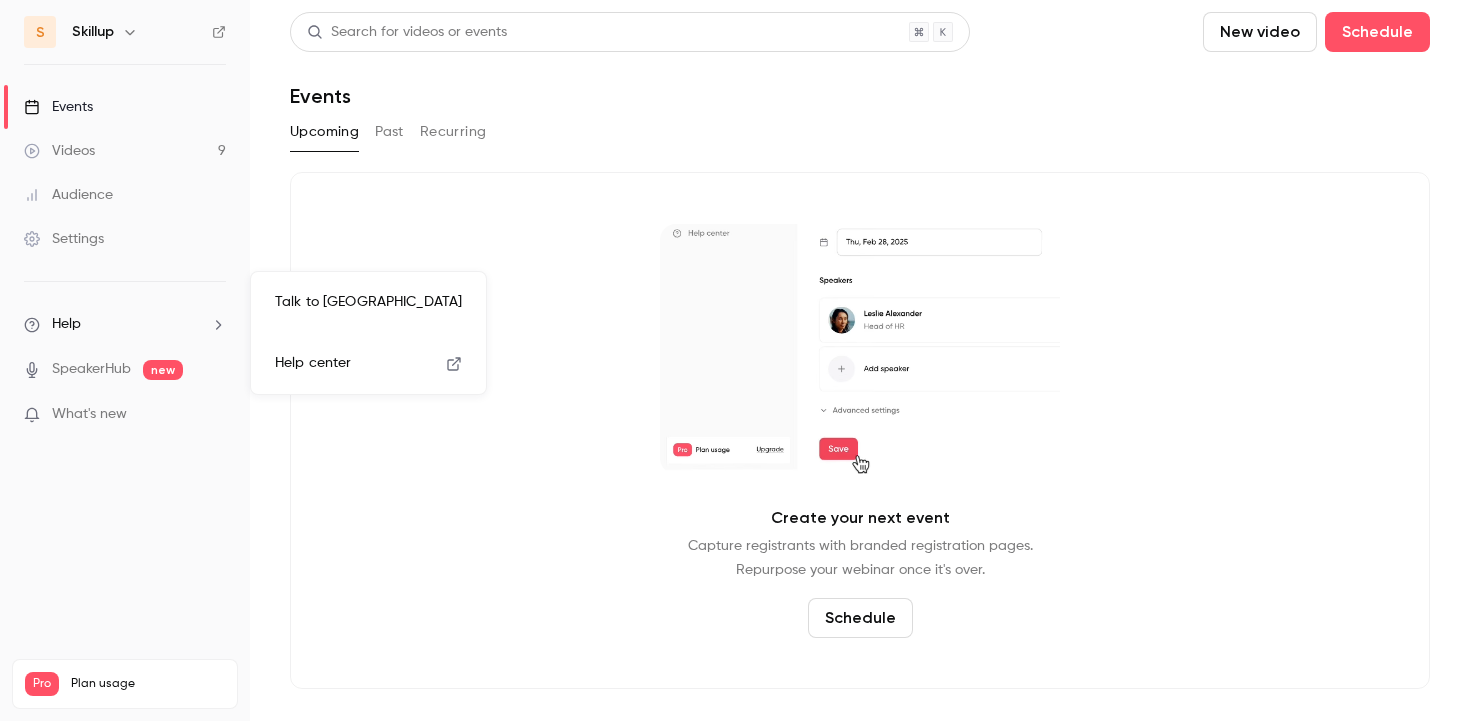 click on "Talk to [GEOGRAPHIC_DATA]" at bounding box center (368, 302) 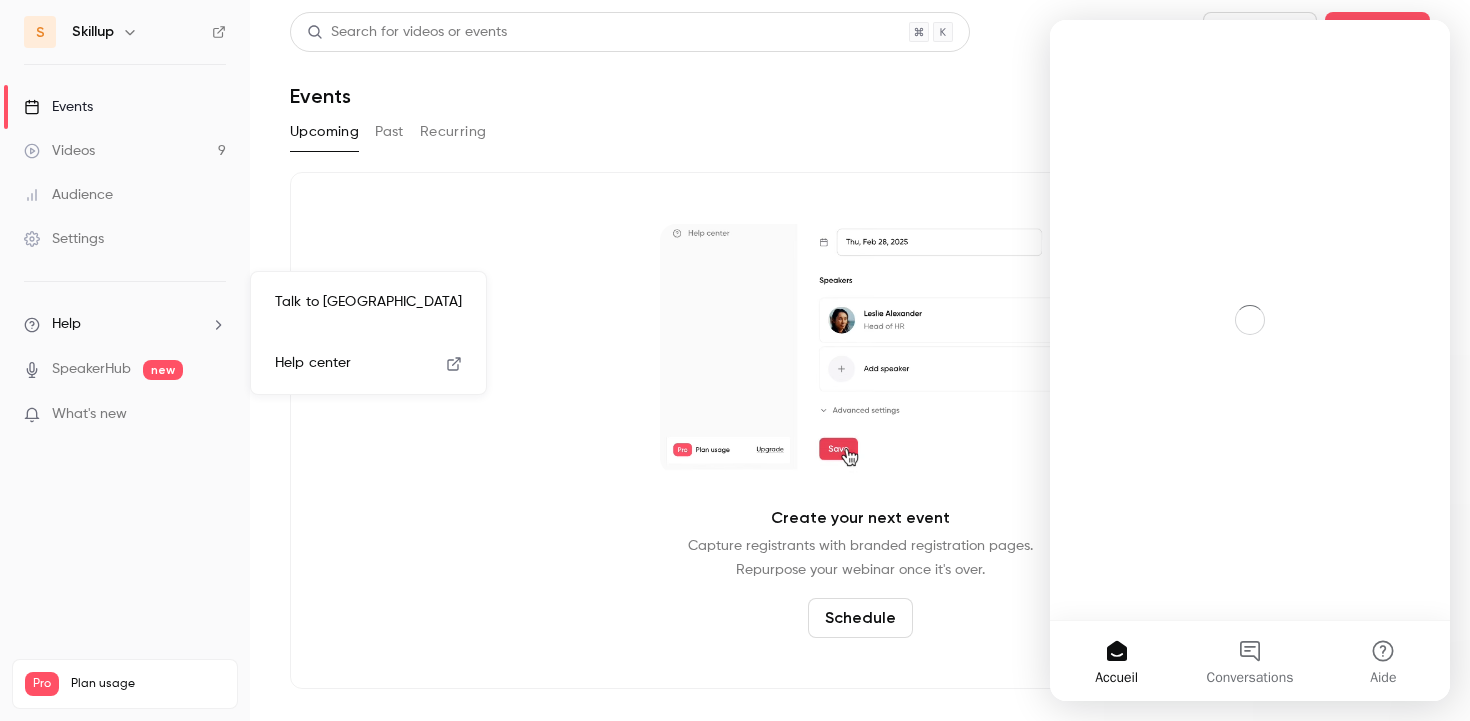 scroll, scrollTop: 0, scrollLeft: 0, axis: both 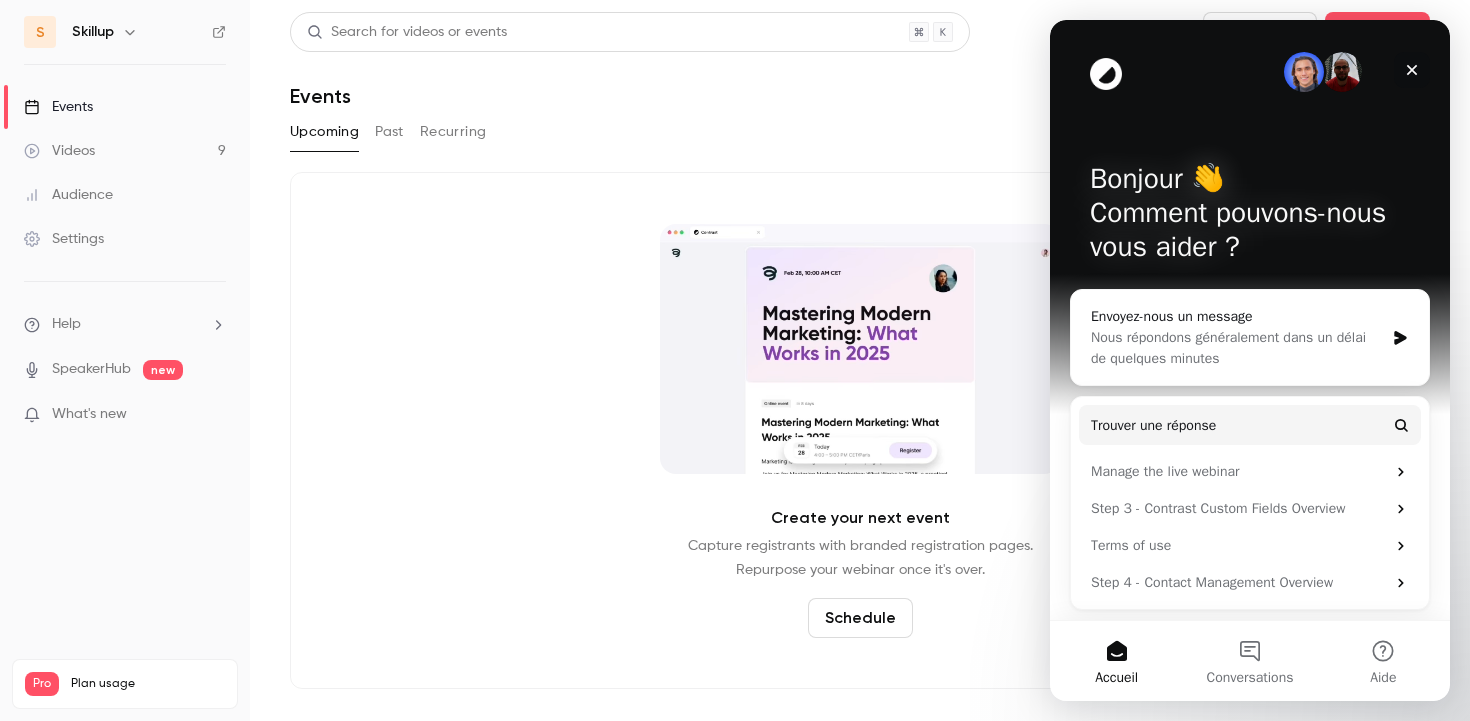 click 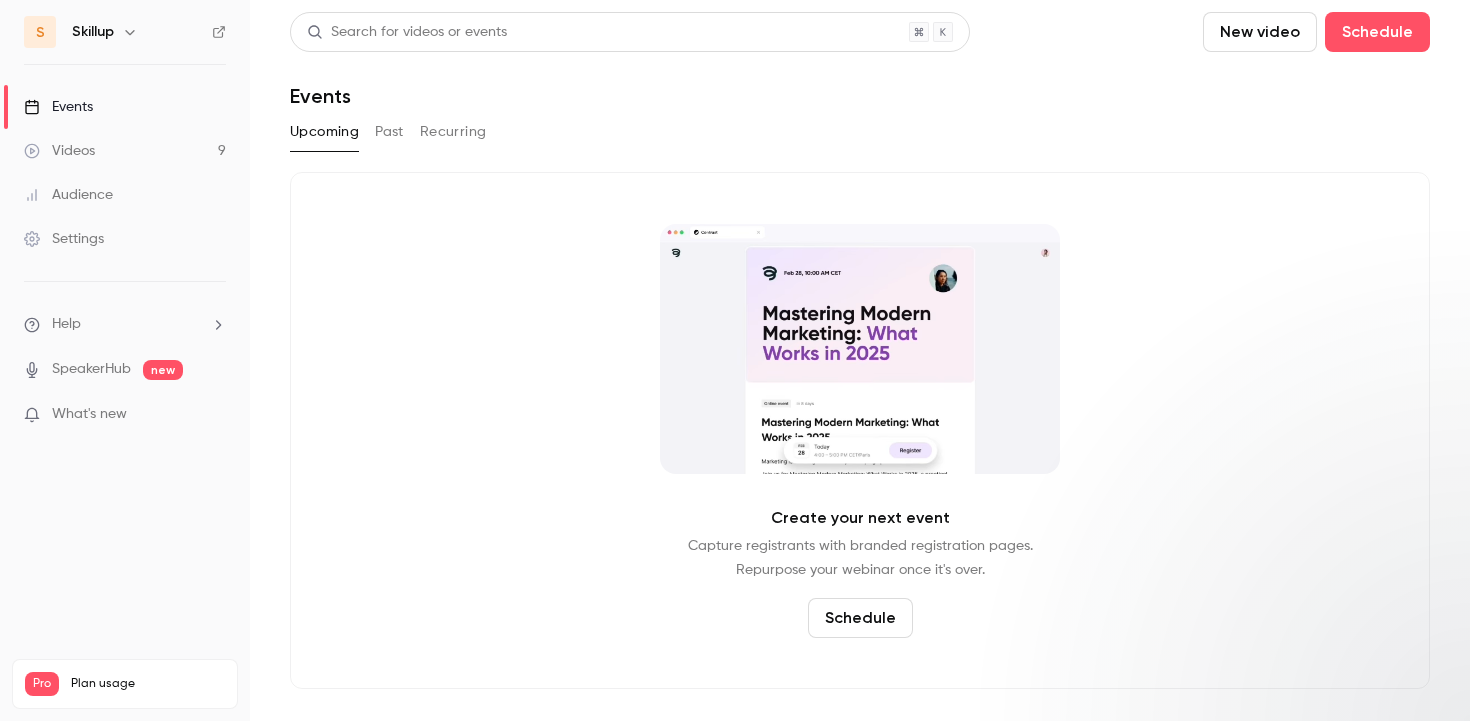 scroll, scrollTop: 0, scrollLeft: 0, axis: both 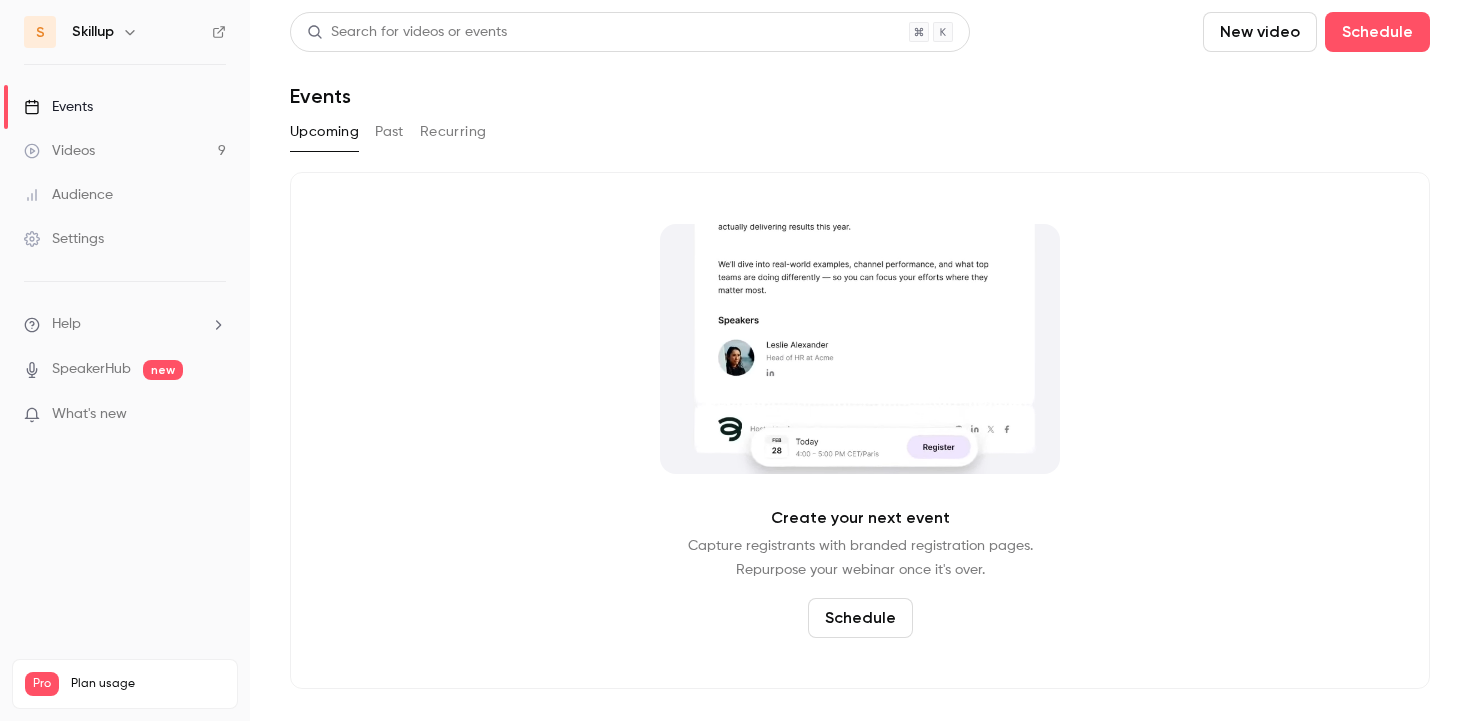 click on "What's new" at bounding box center (109, 414) 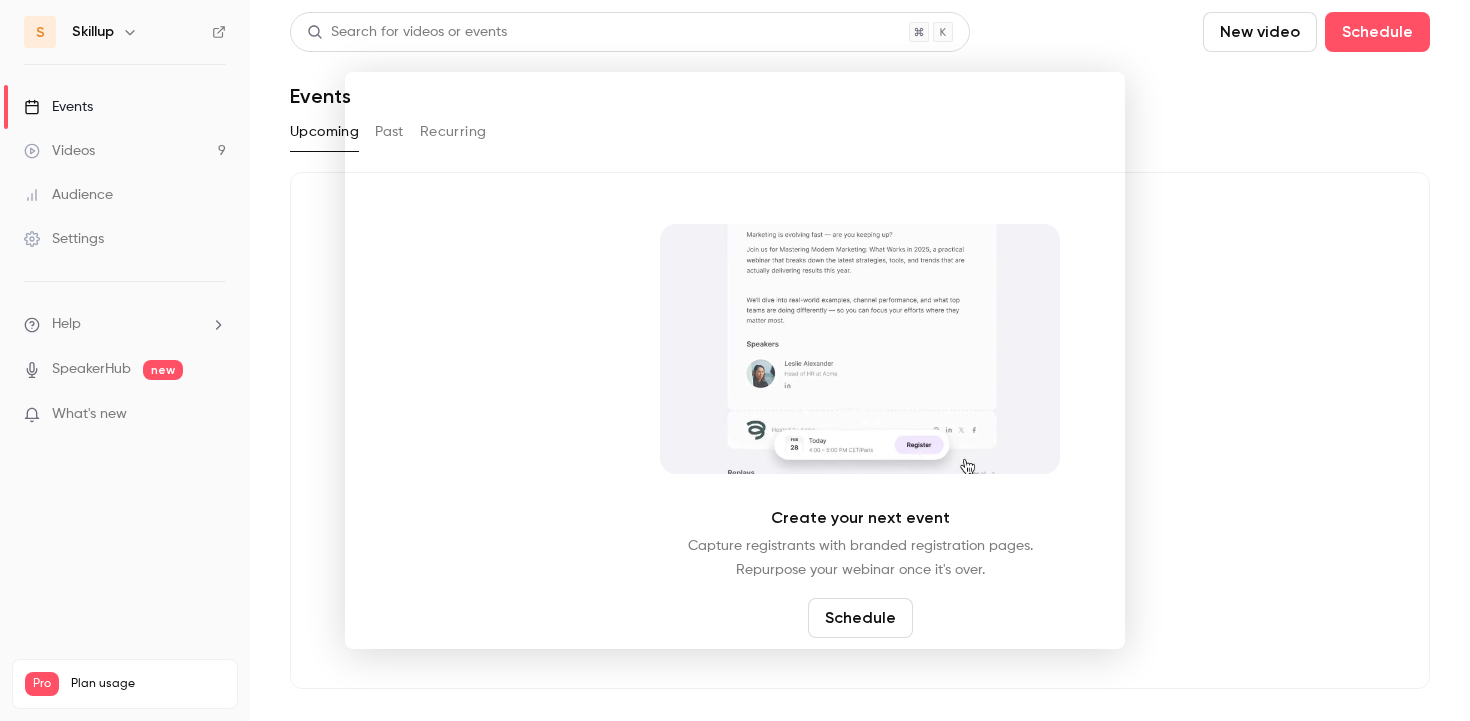 click at bounding box center (0, 0) 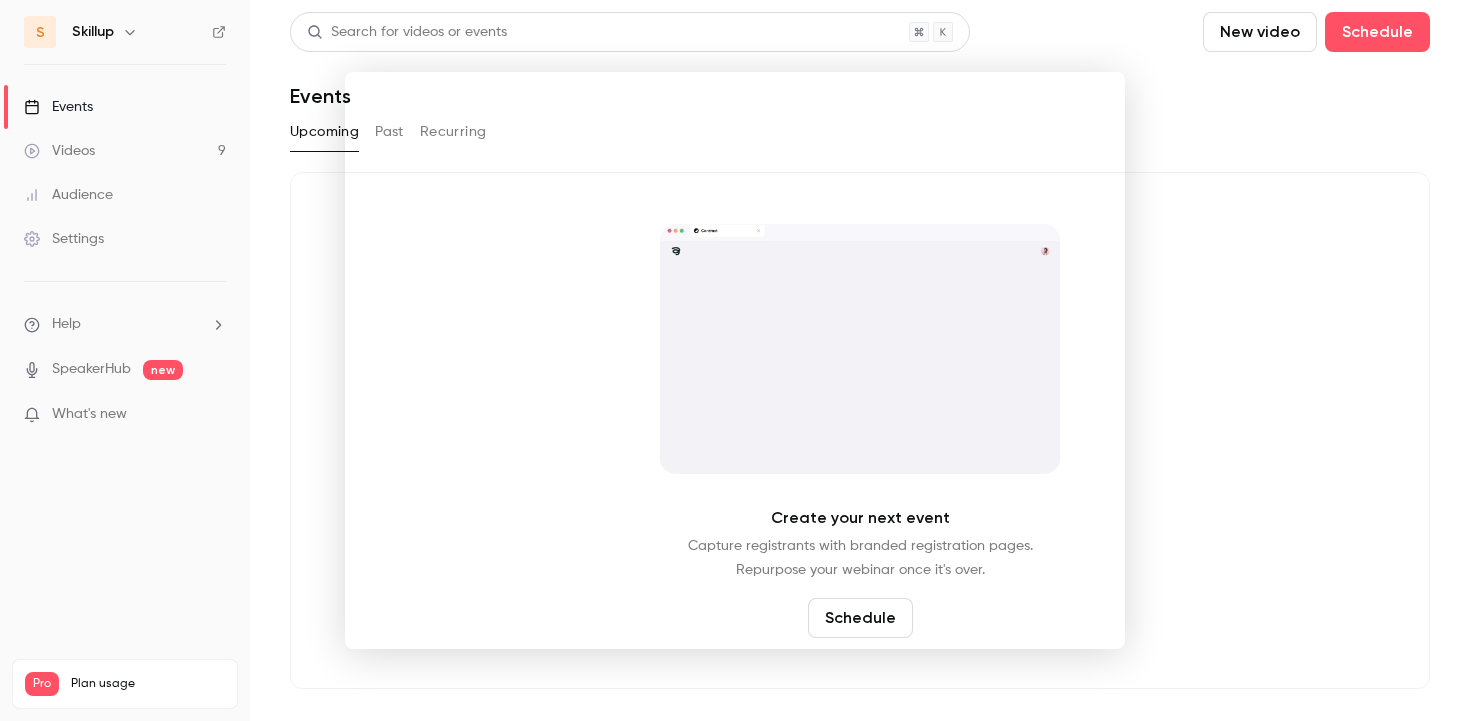 click at bounding box center (735, 360) 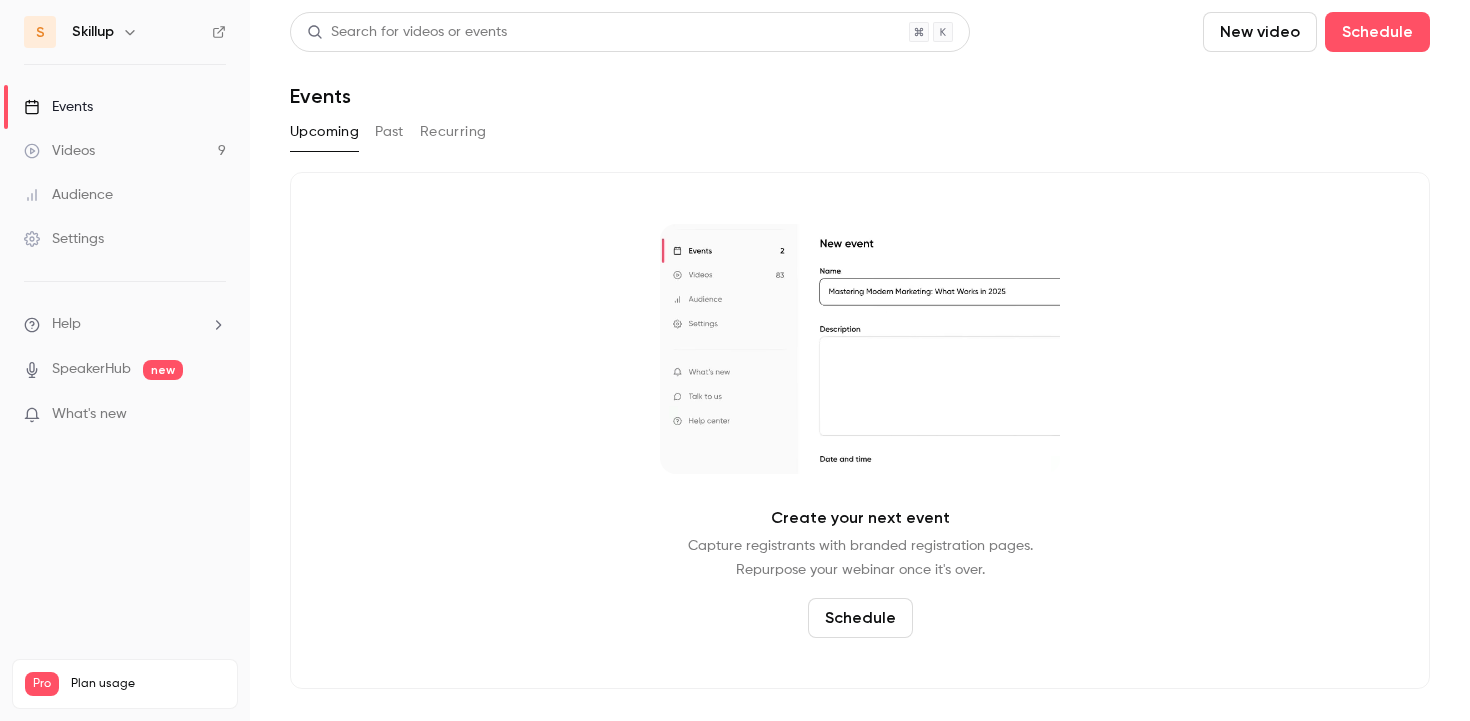 click on "Settings" at bounding box center (125, 239) 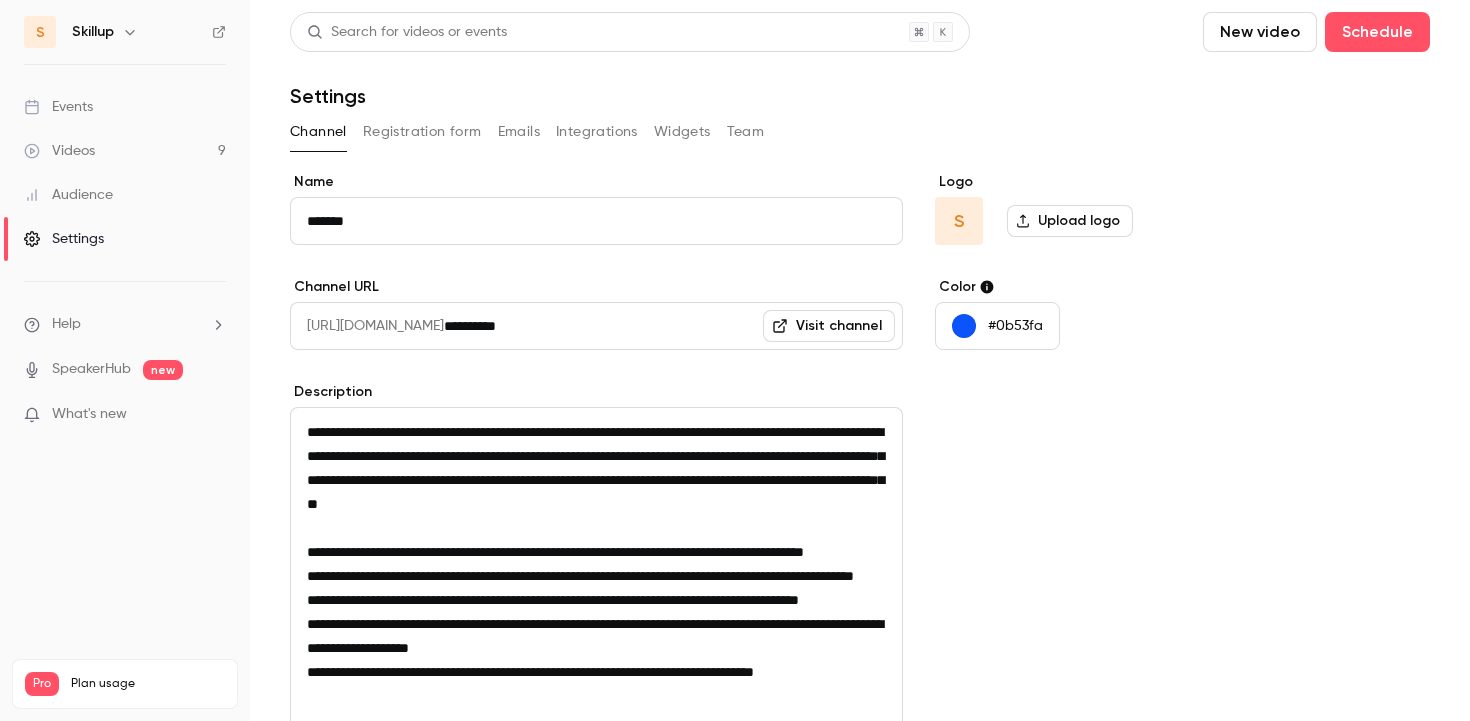 scroll, scrollTop: 2, scrollLeft: 0, axis: vertical 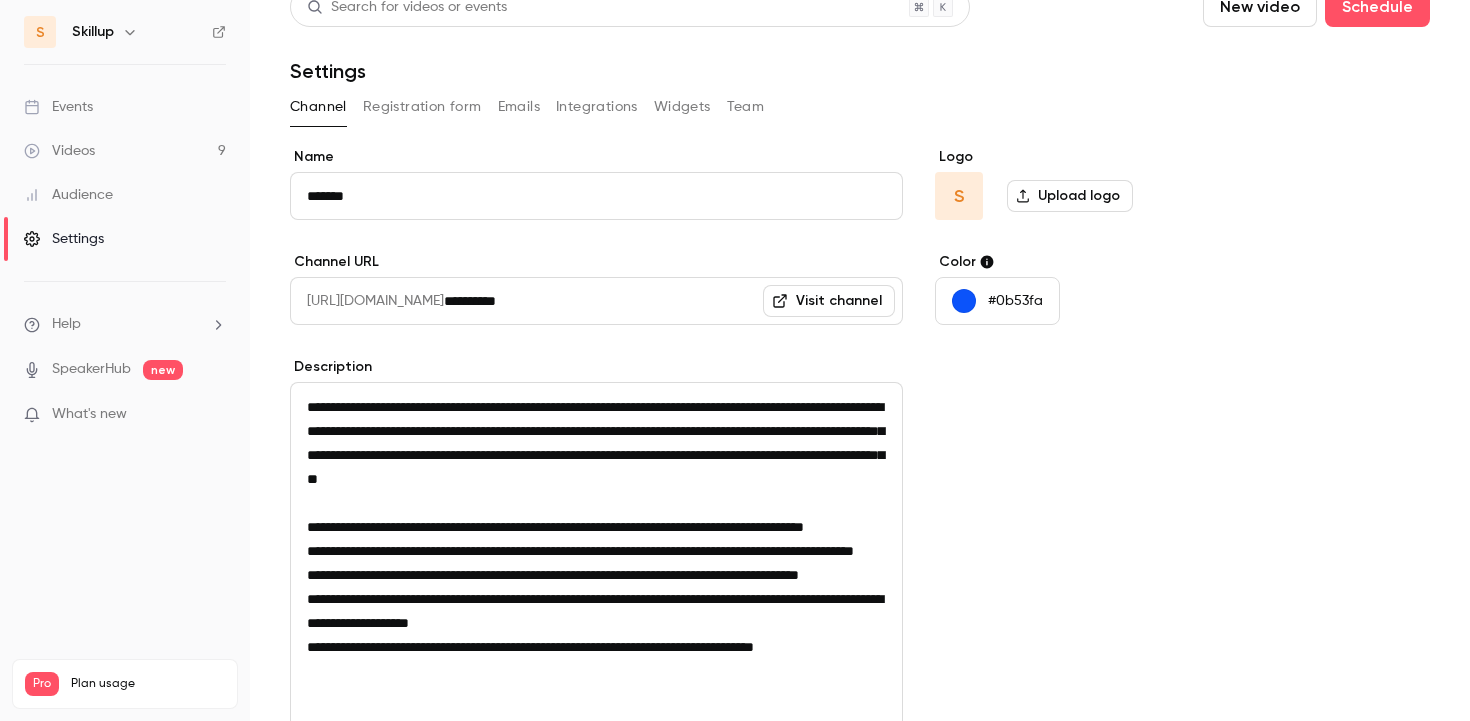 click on "S" at bounding box center (959, 196) 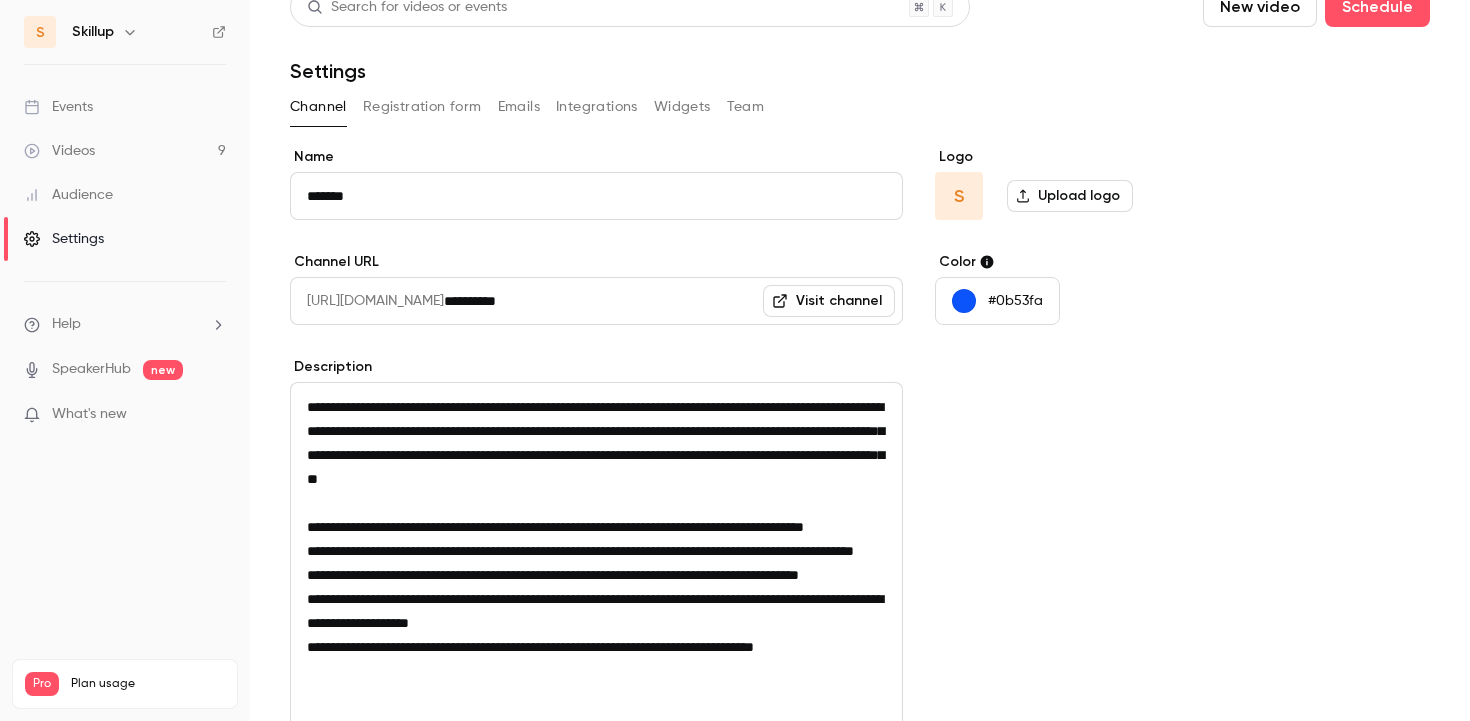 scroll, scrollTop: 0, scrollLeft: 0, axis: both 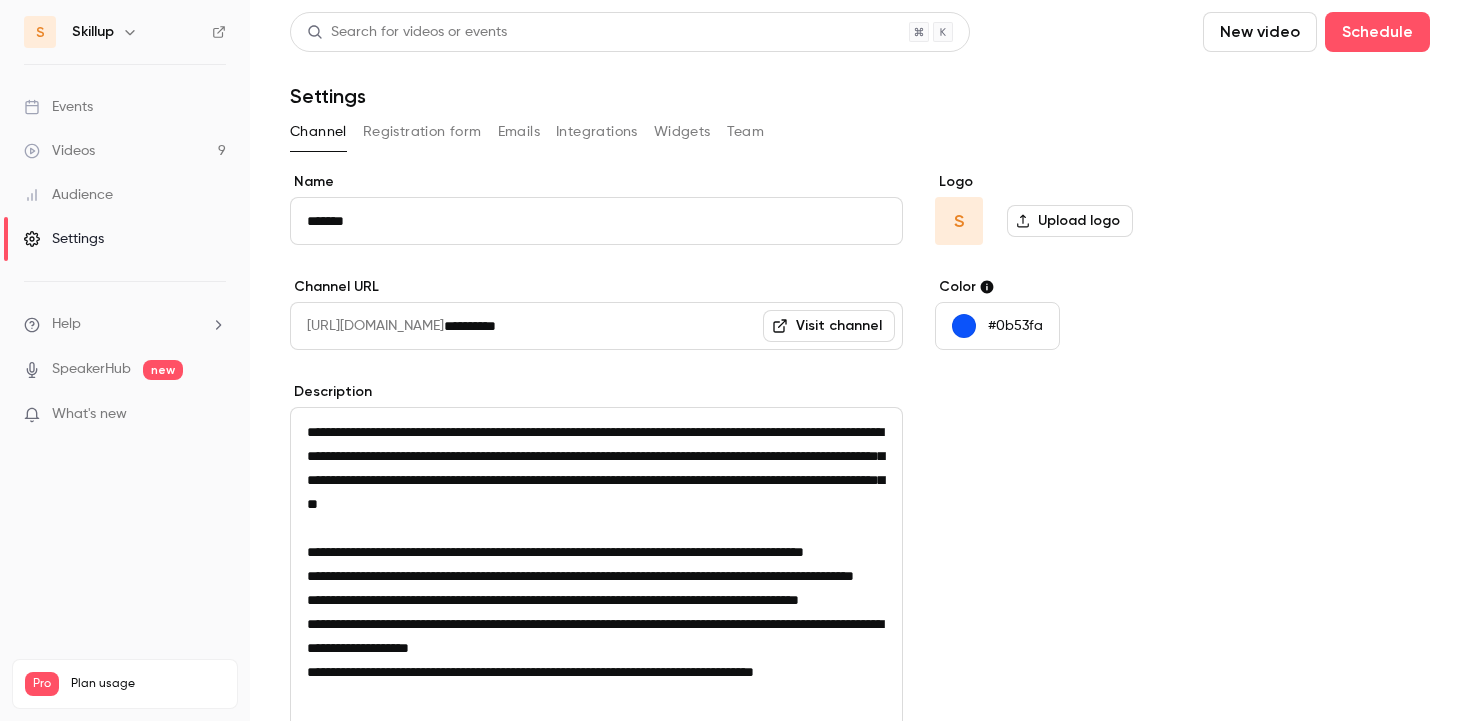 click on "Audience" at bounding box center [125, 195] 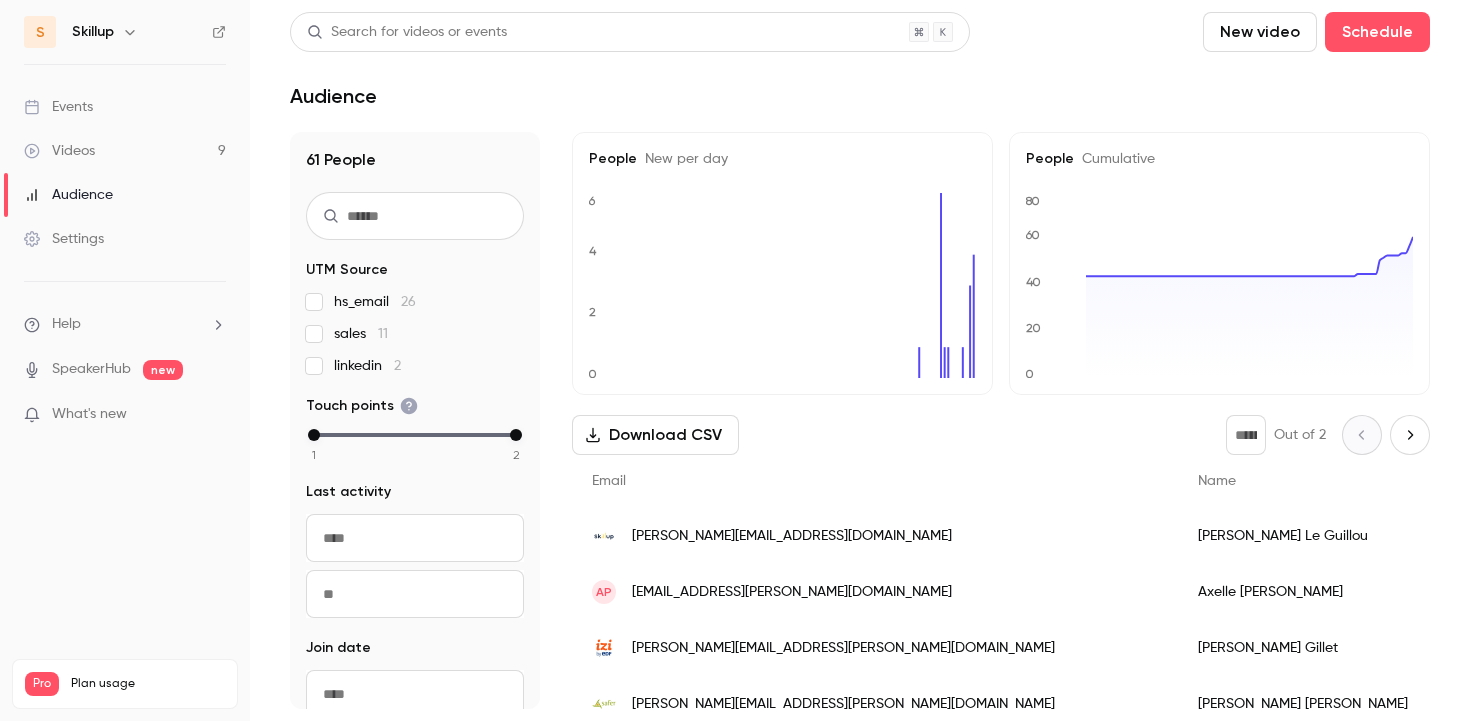 click on "Settings" at bounding box center (125, 239) 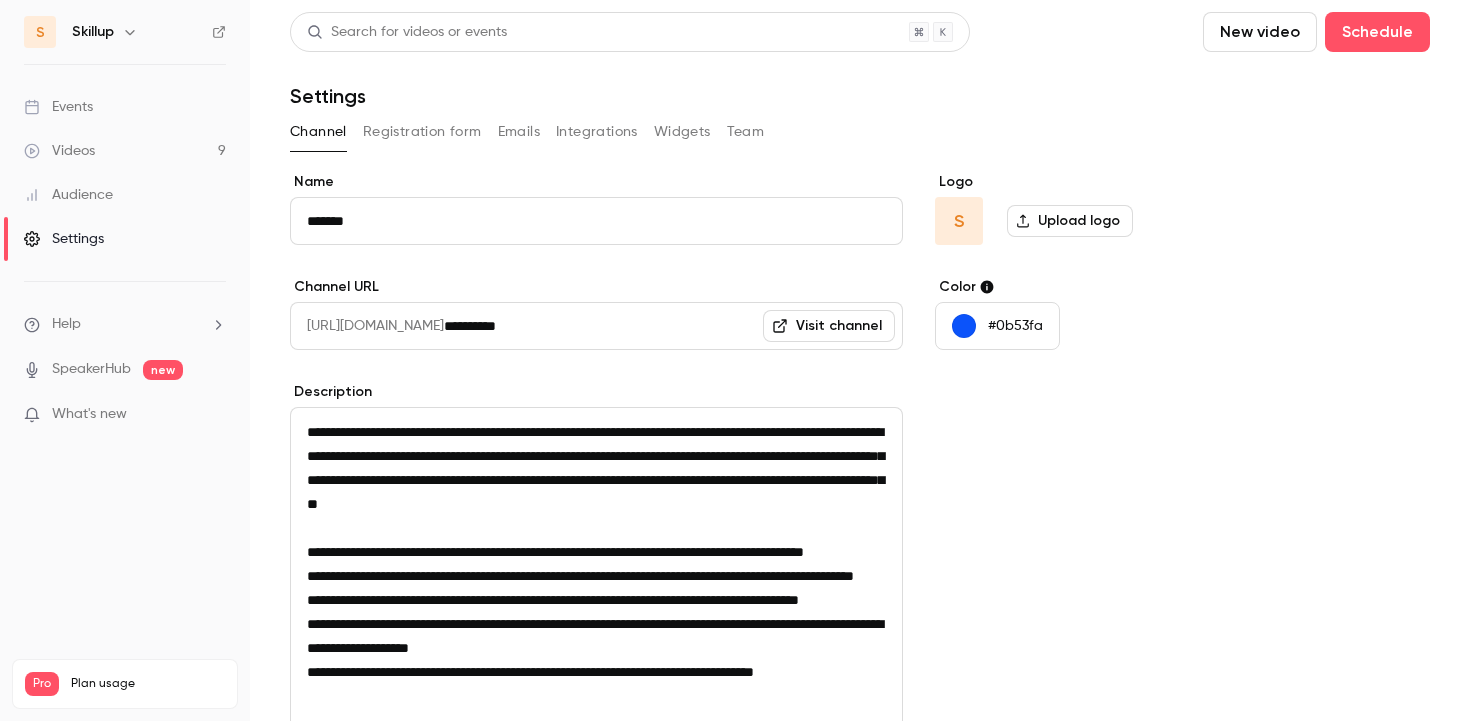 click on "Events" at bounding box center (125, 107) 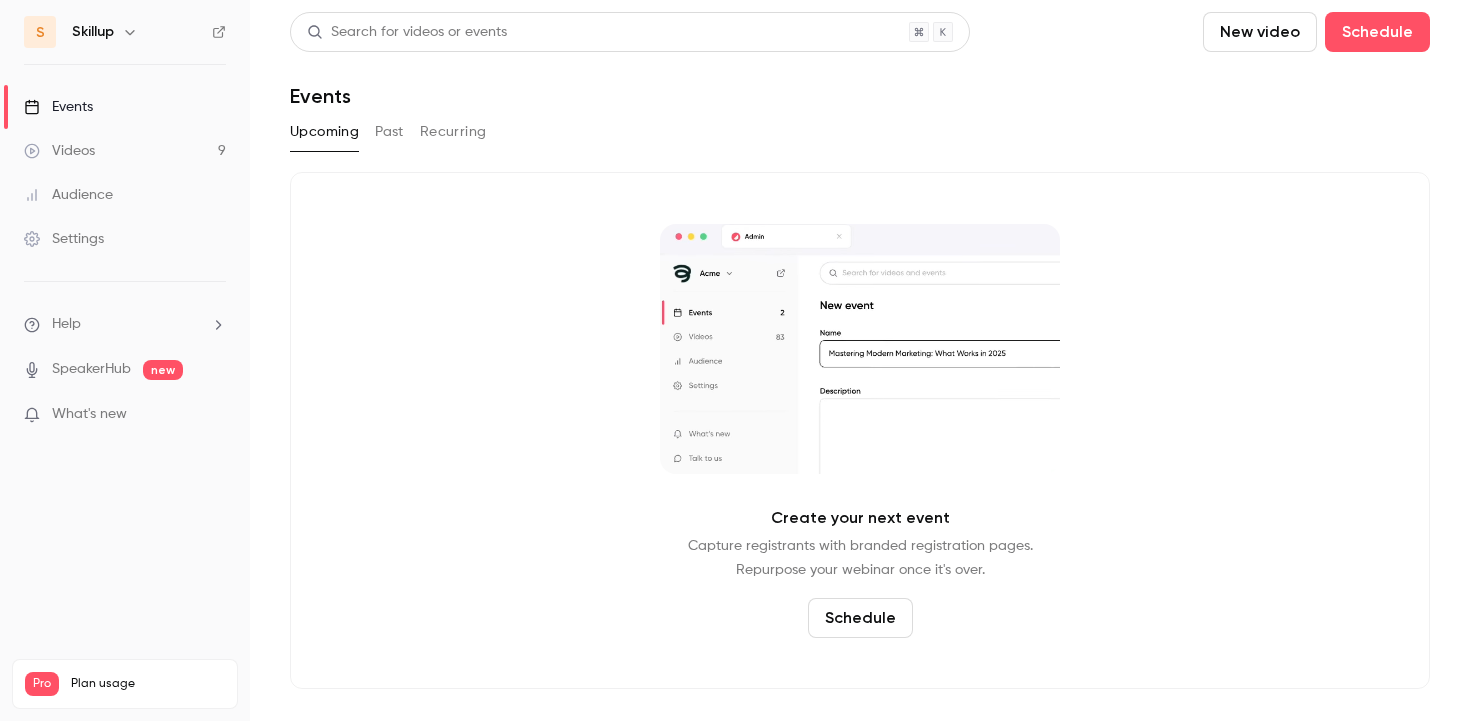 click on "Videos 9" at bounding box center (125, 151) 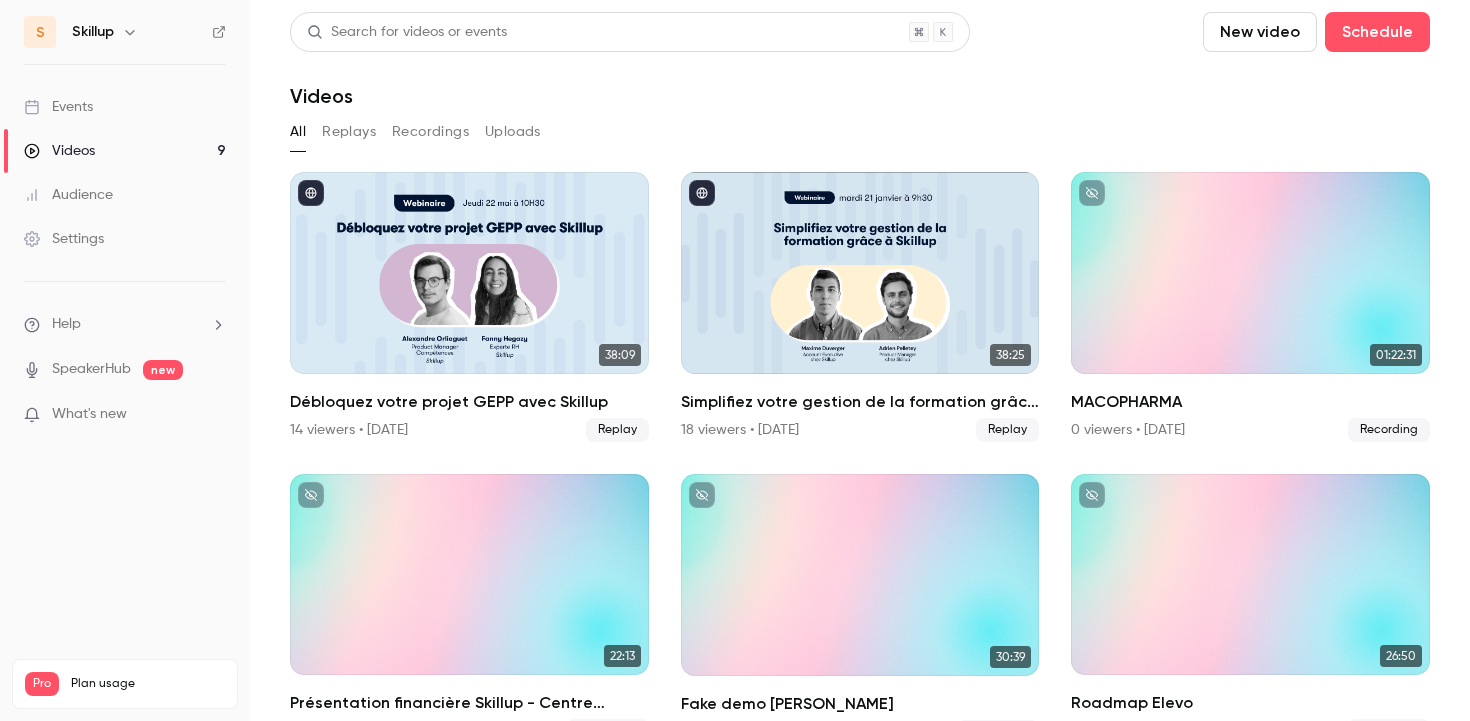 click on "Replays" at bounding box center (349, 132) 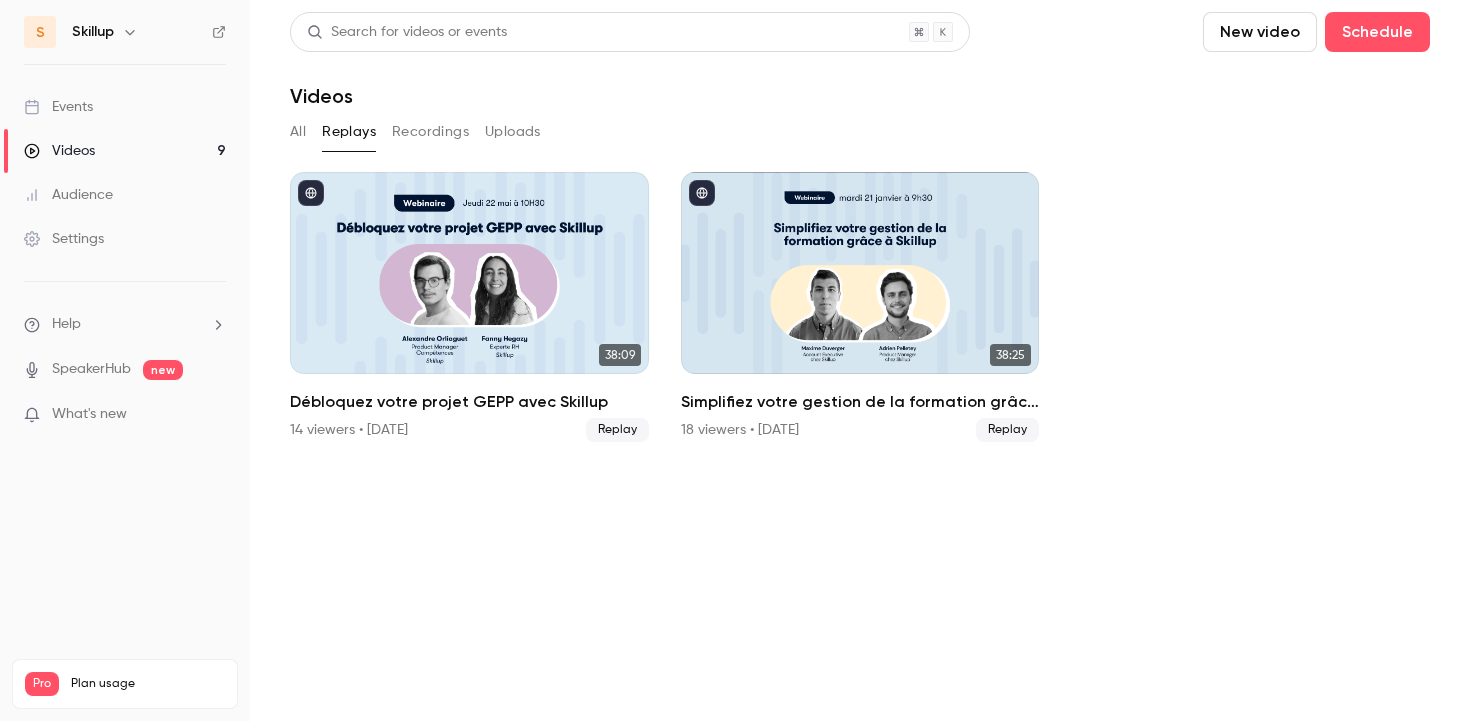 click on "Recordings" at bounding box center (430, 132) 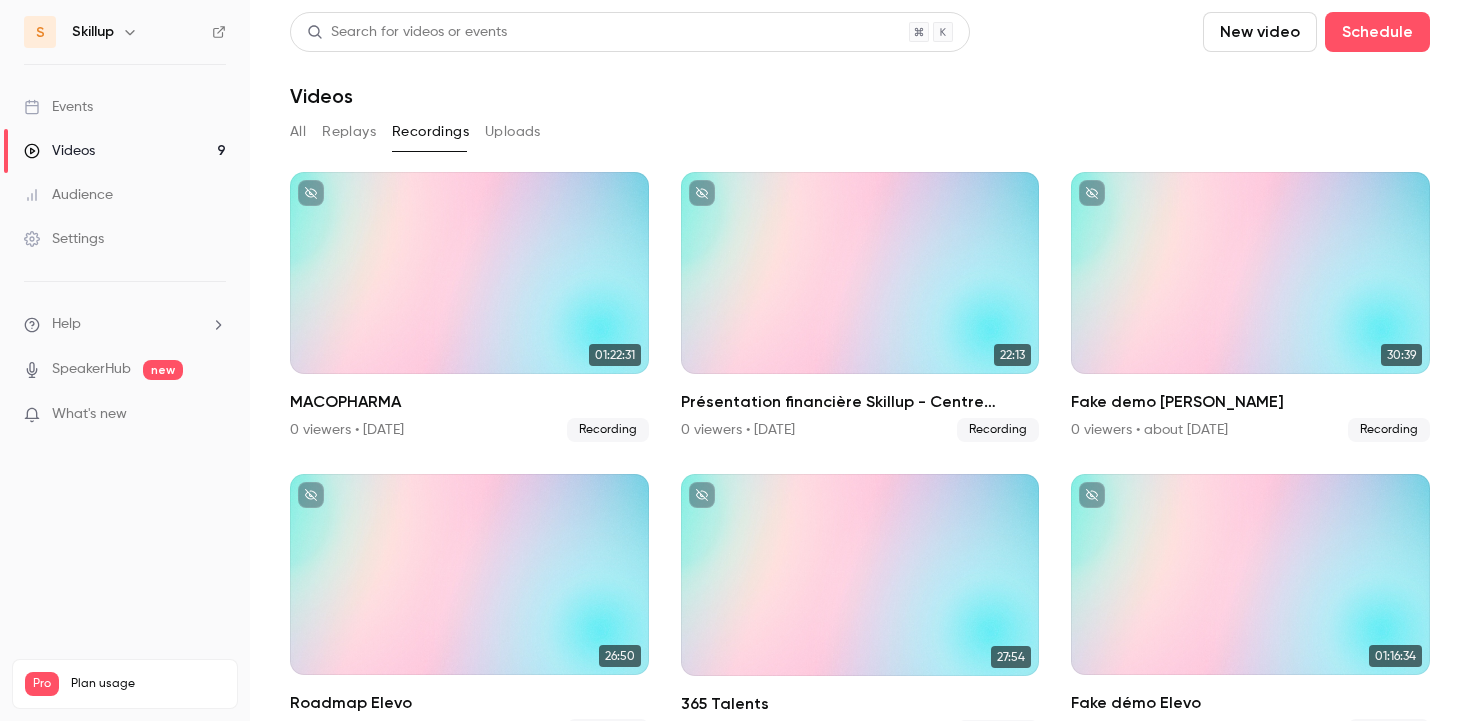 click on "Uploads" at bounding box center [513, 132] 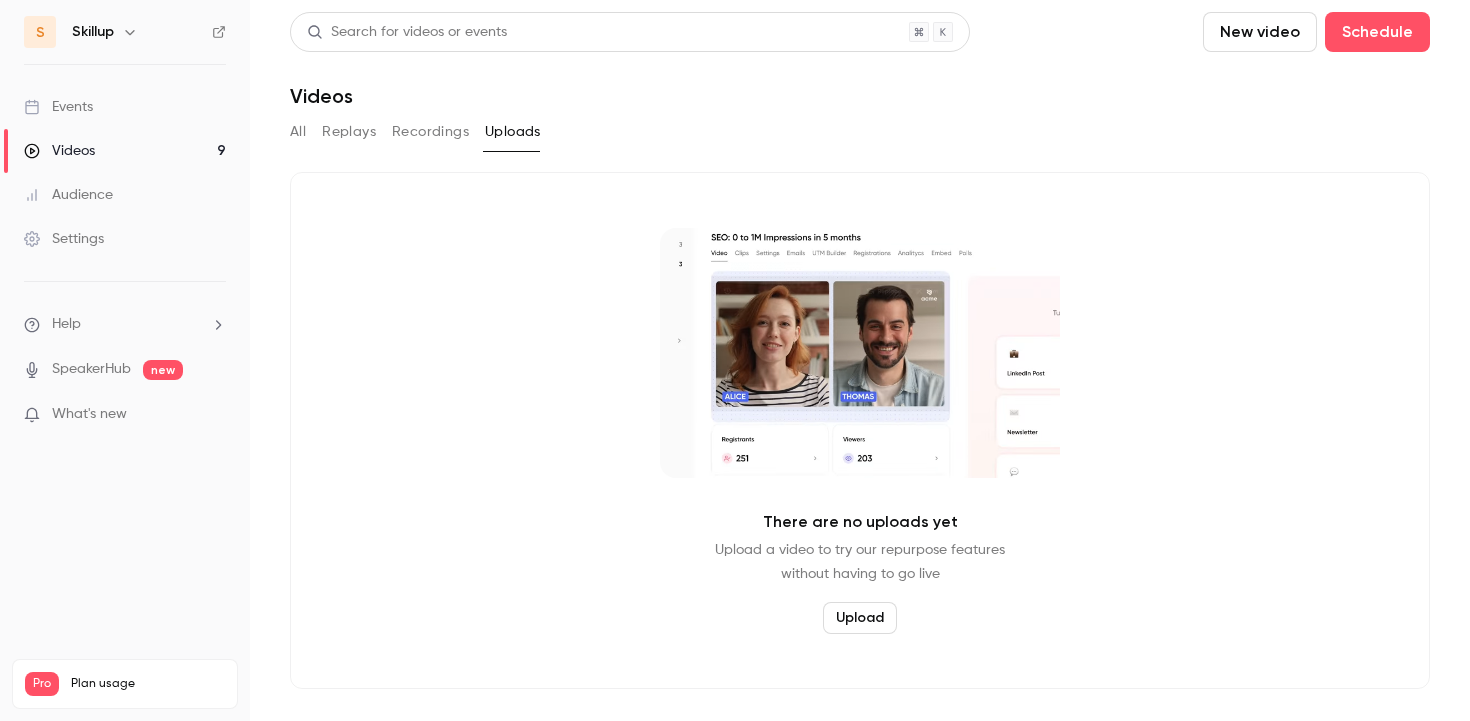 click on "Replays" at bounding box center [349, 132] 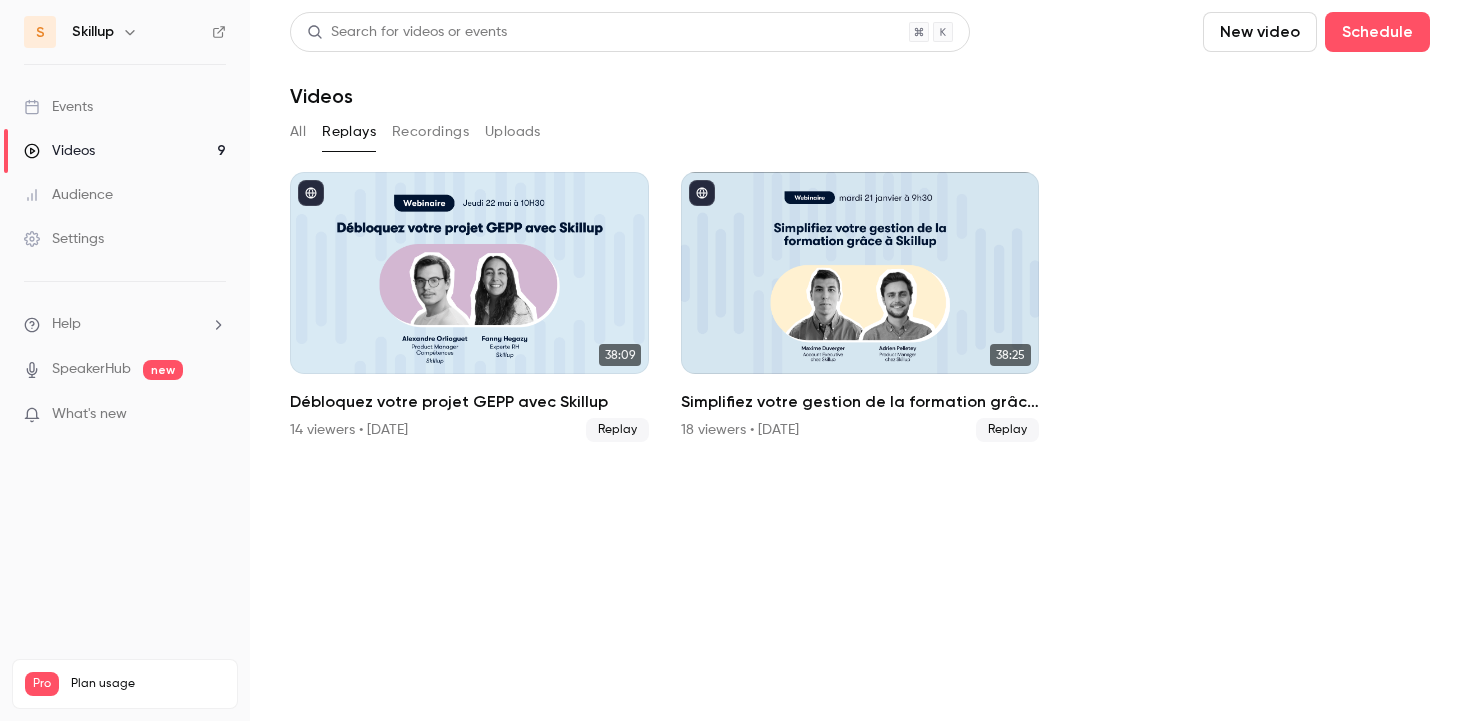 click on "Events" at bounding box center (125, 107) 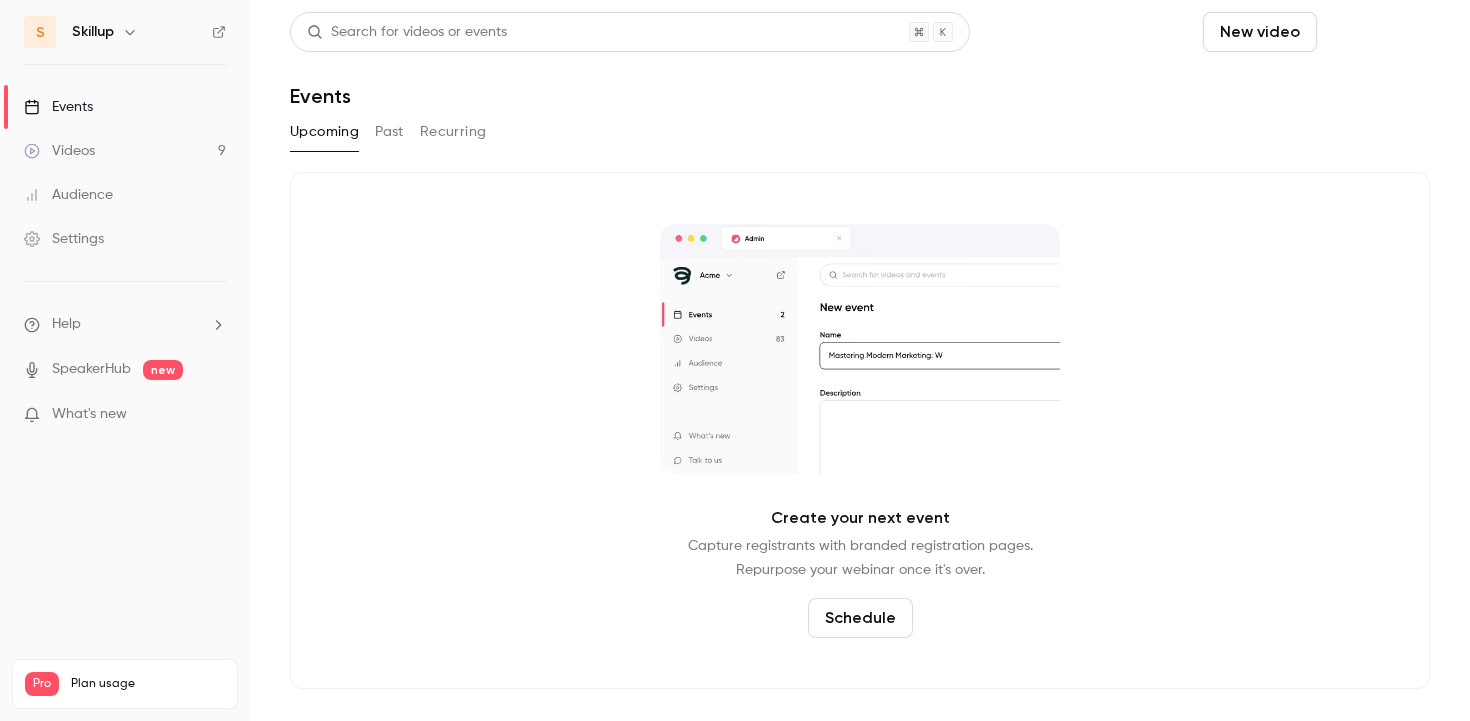 click on "Schedule" at bounding box center (1377, 32) 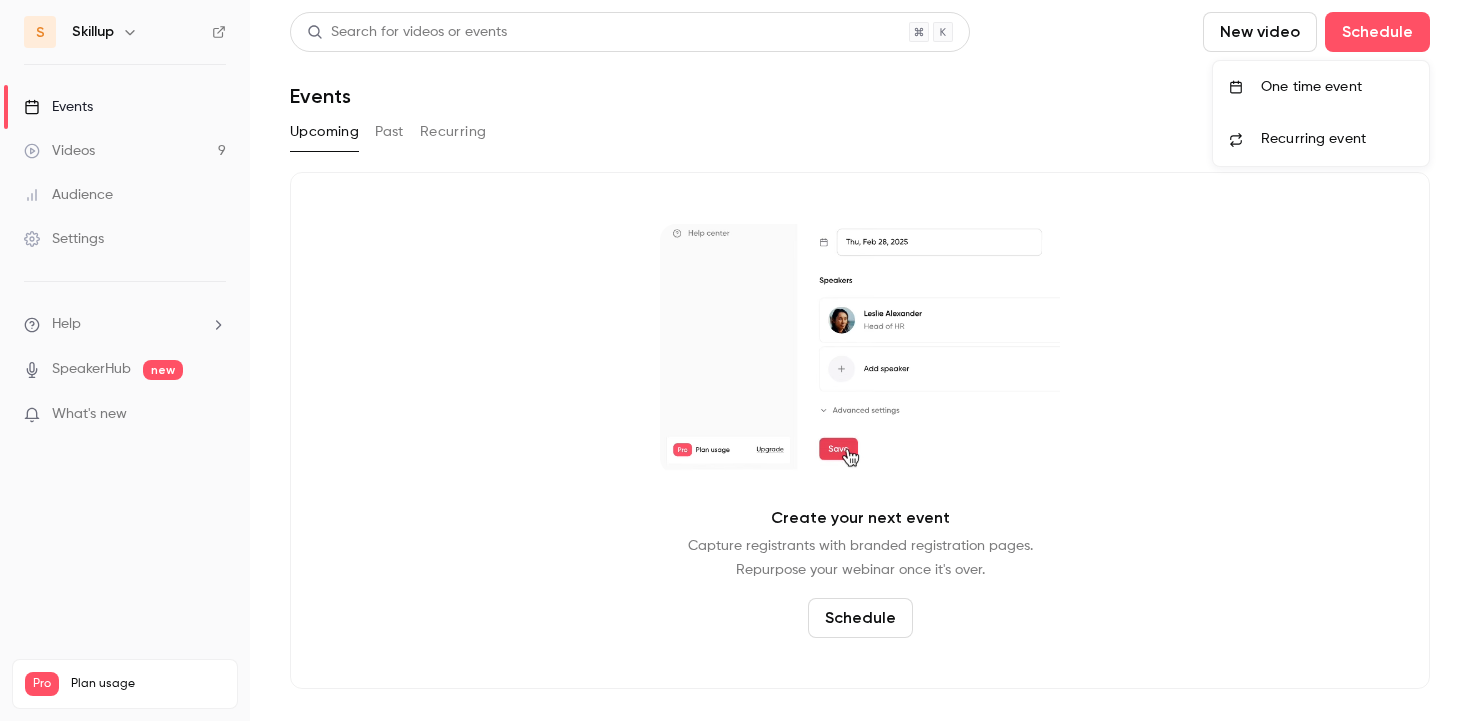 click on "One time event" at bounding box center (1337, 87) 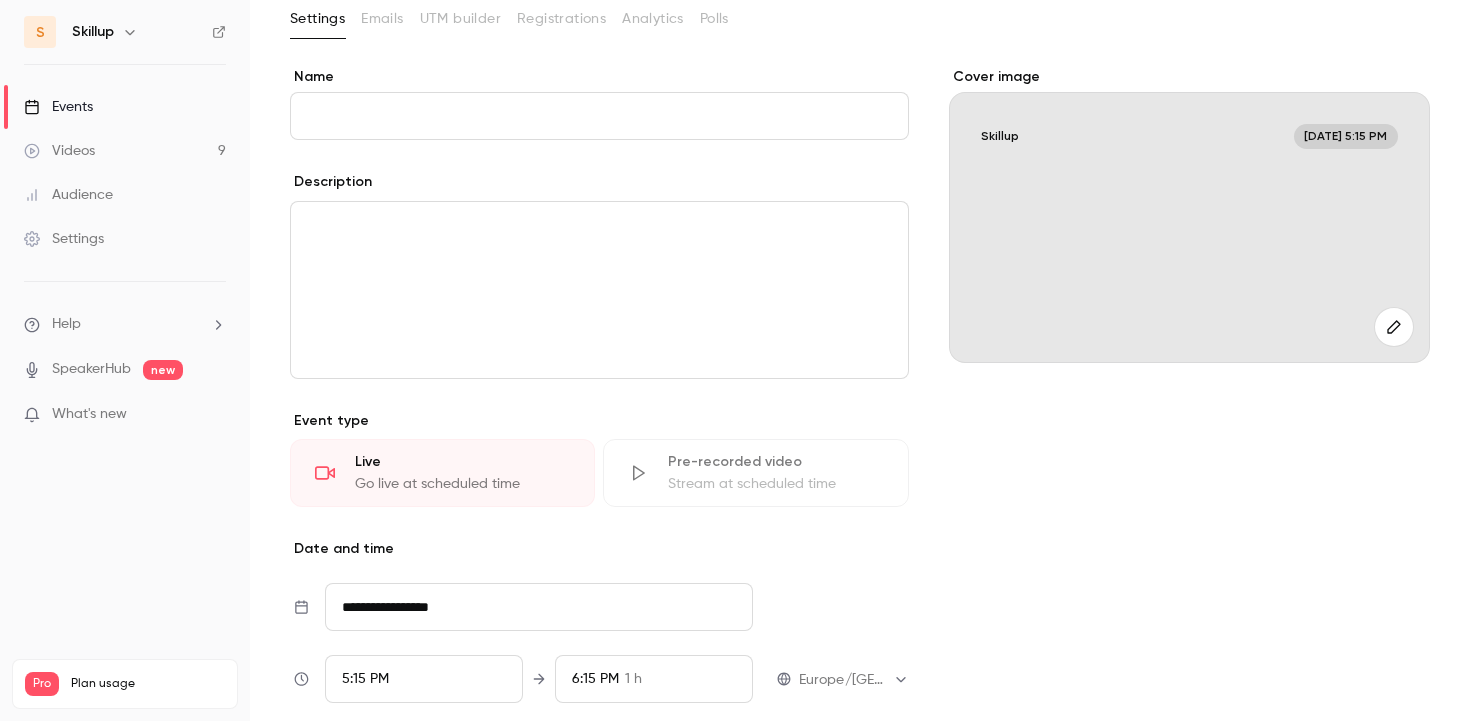 scroll, scrollTop: 122, scrollLeft: 0, axis: vertical 